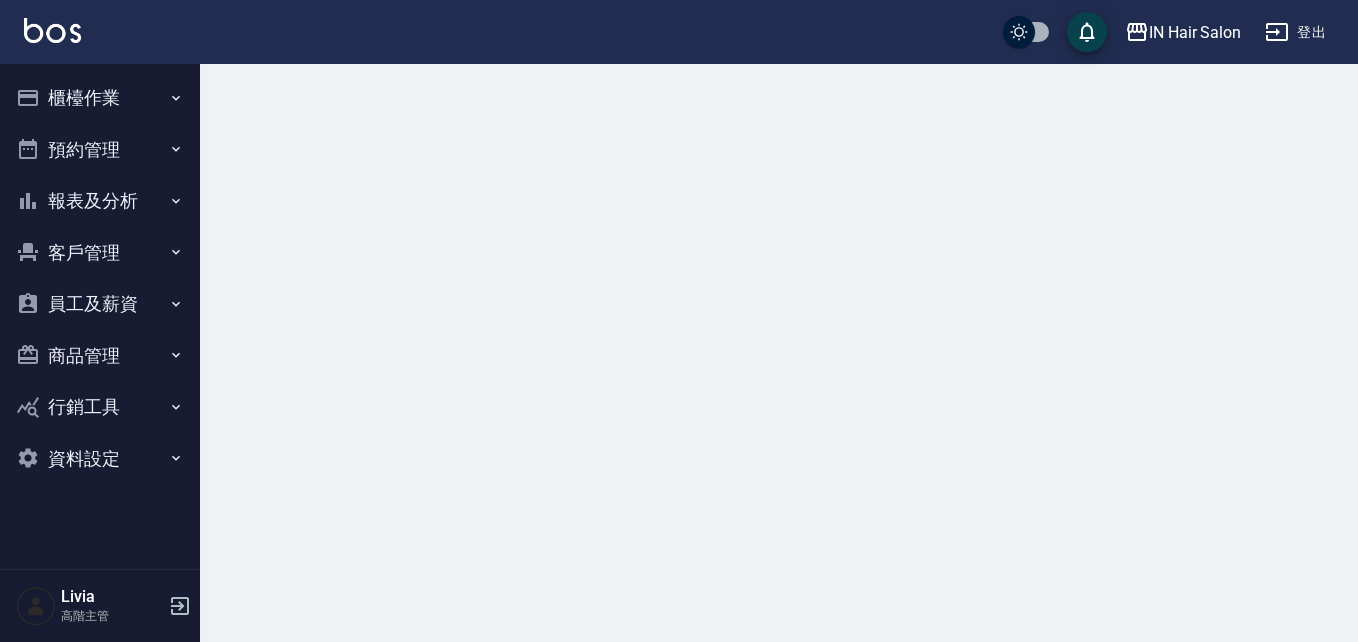 scroll, scrollTop: 0, scrollLeft: 0, axis: both 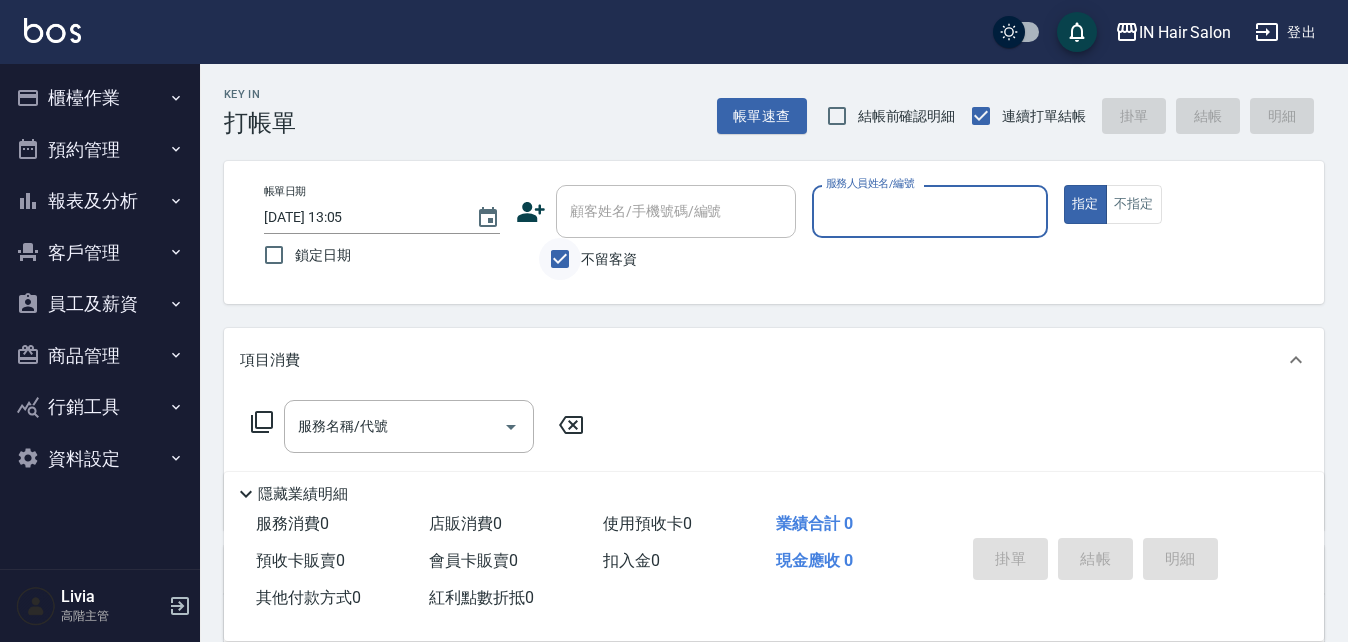 click on "不留客資" at bounding box center [560, 259] 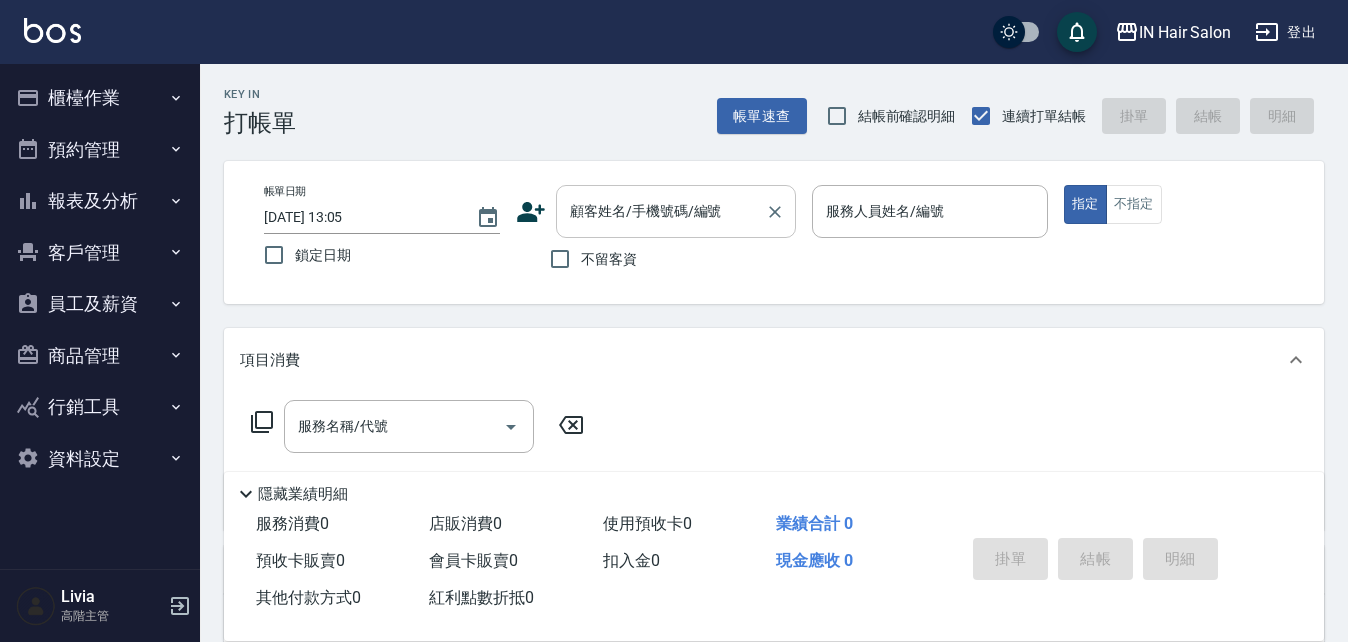 click on "顧客姓名/手機號碼/編號" at bounding box center [661, 211] 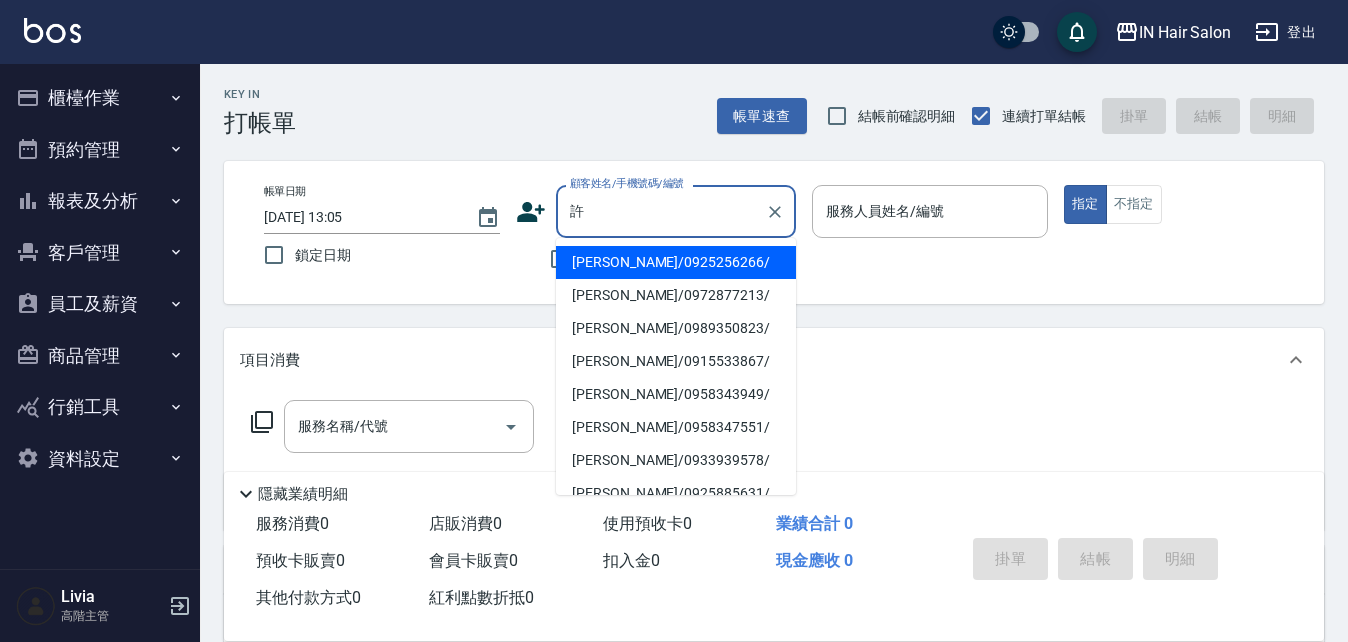 click on "[PERSON_NAME]/0925256266/" at bounding box center (676, 262) 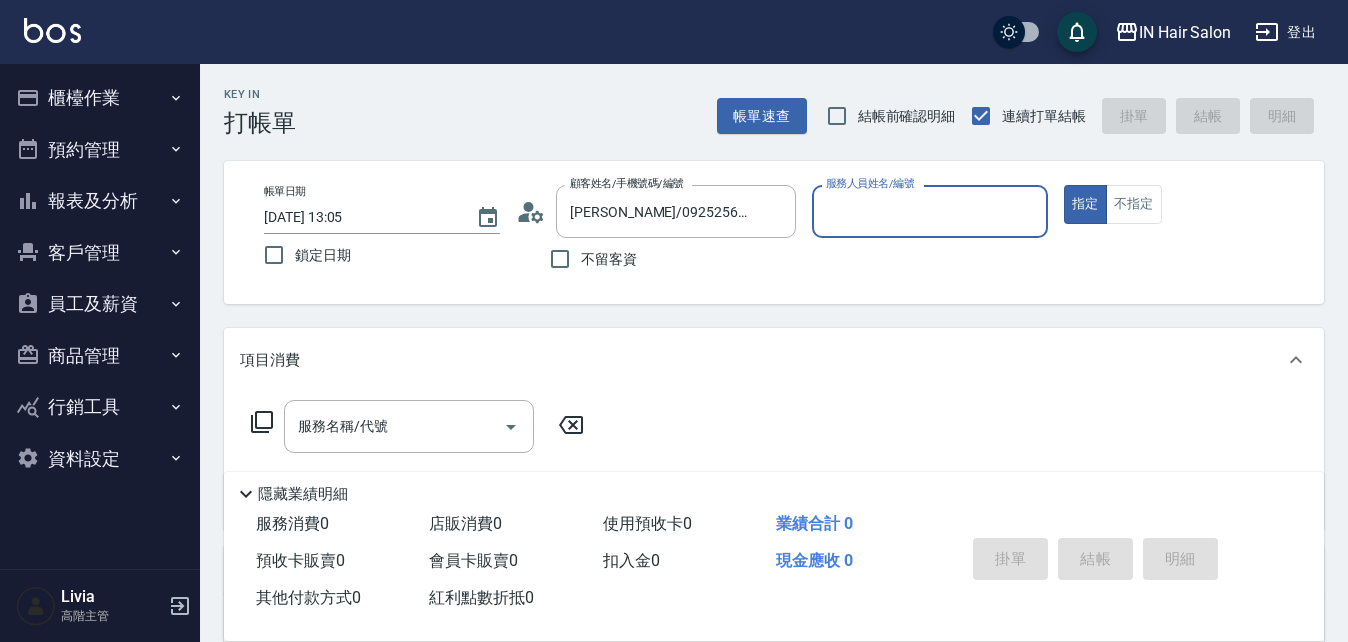 type on "7號設計師[PERSON_NAME]-7" 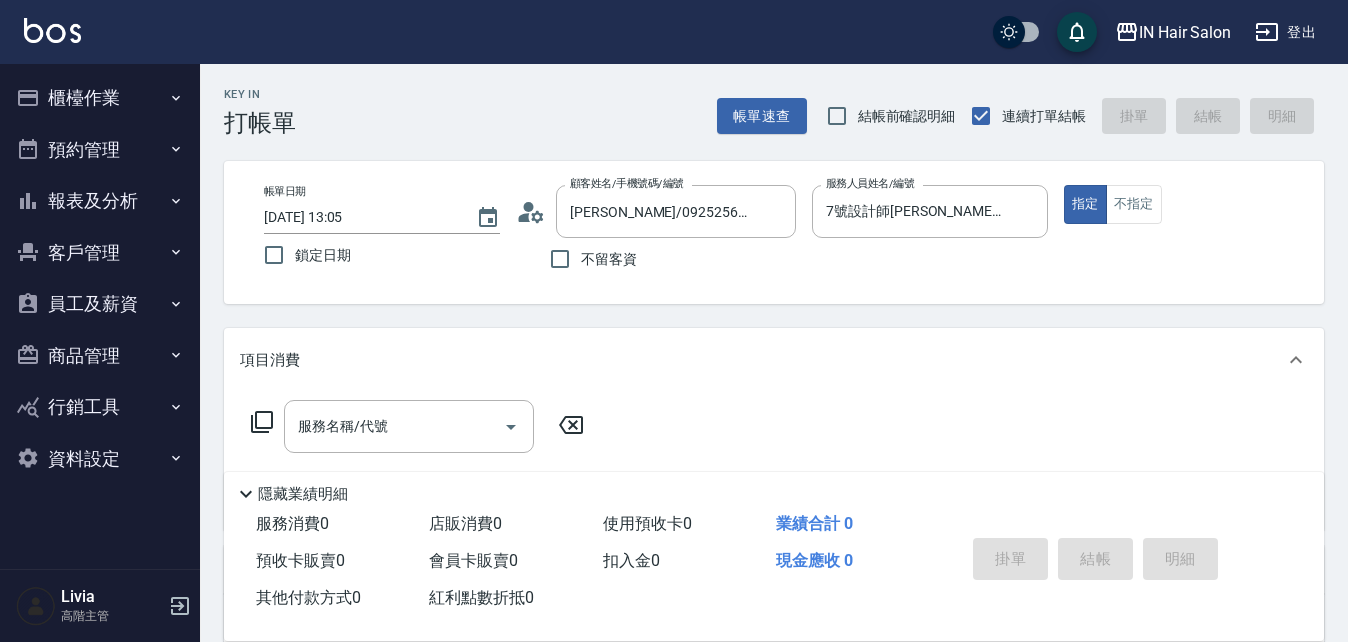 click 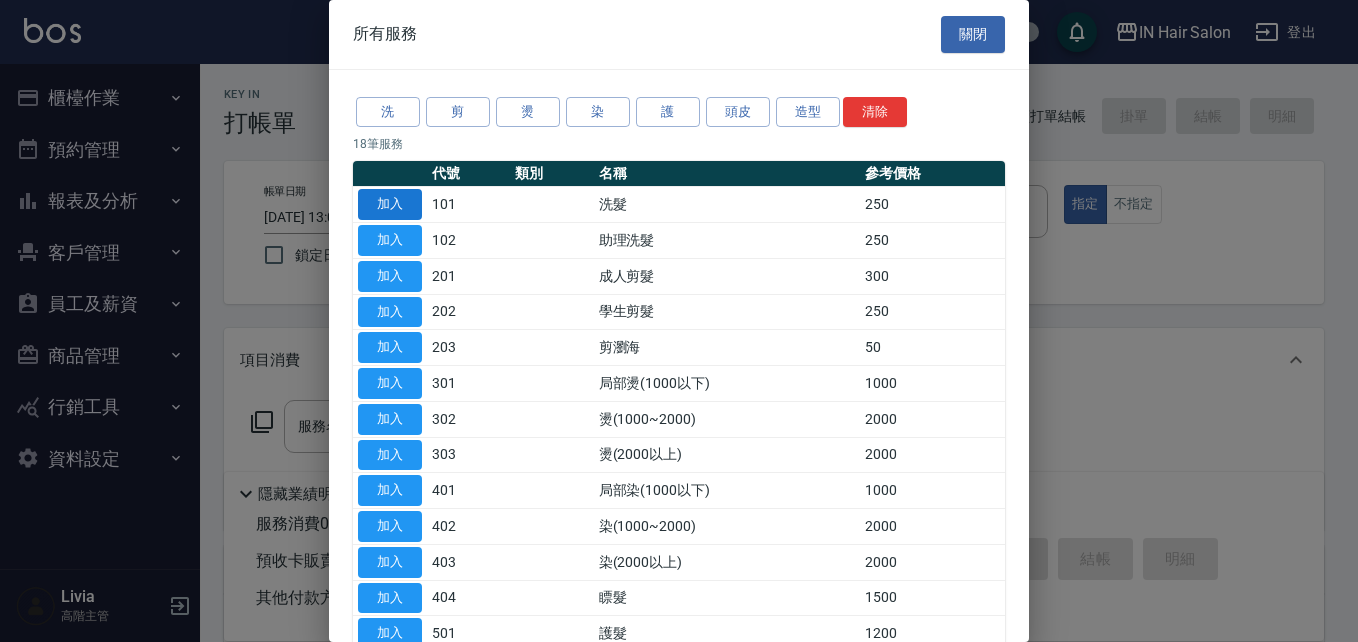 click on "加入" at bounding box center [390, 204] 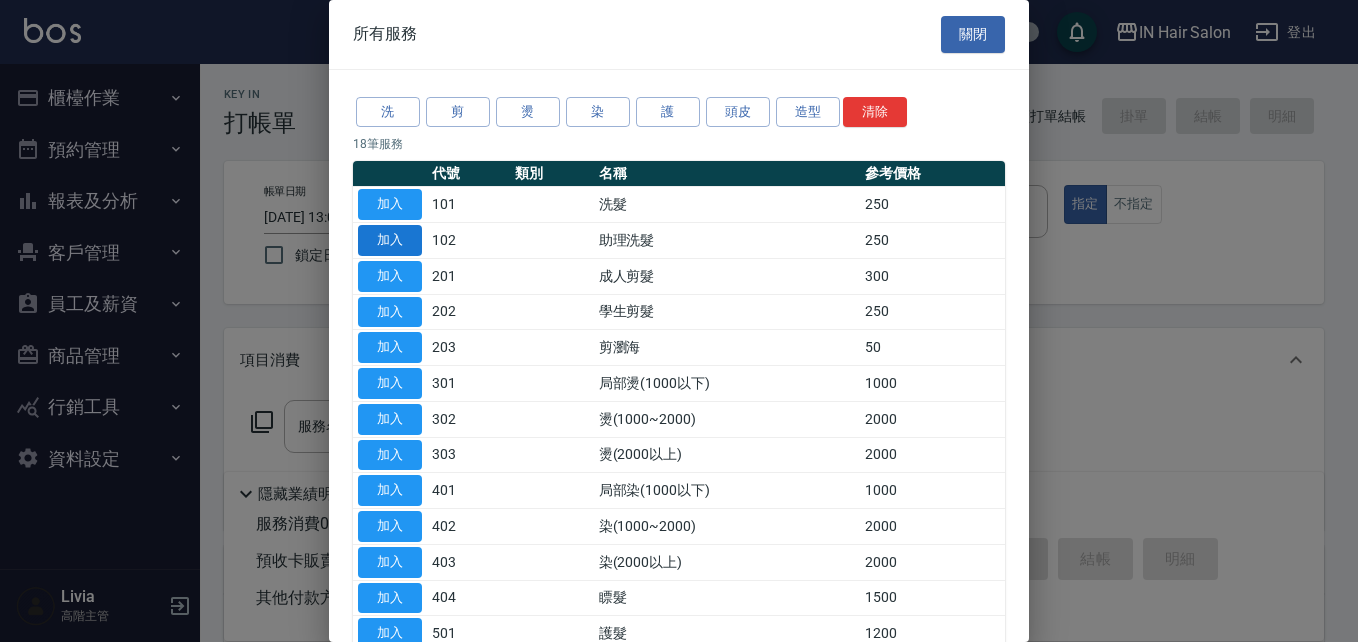 type on "洗髮(101)" 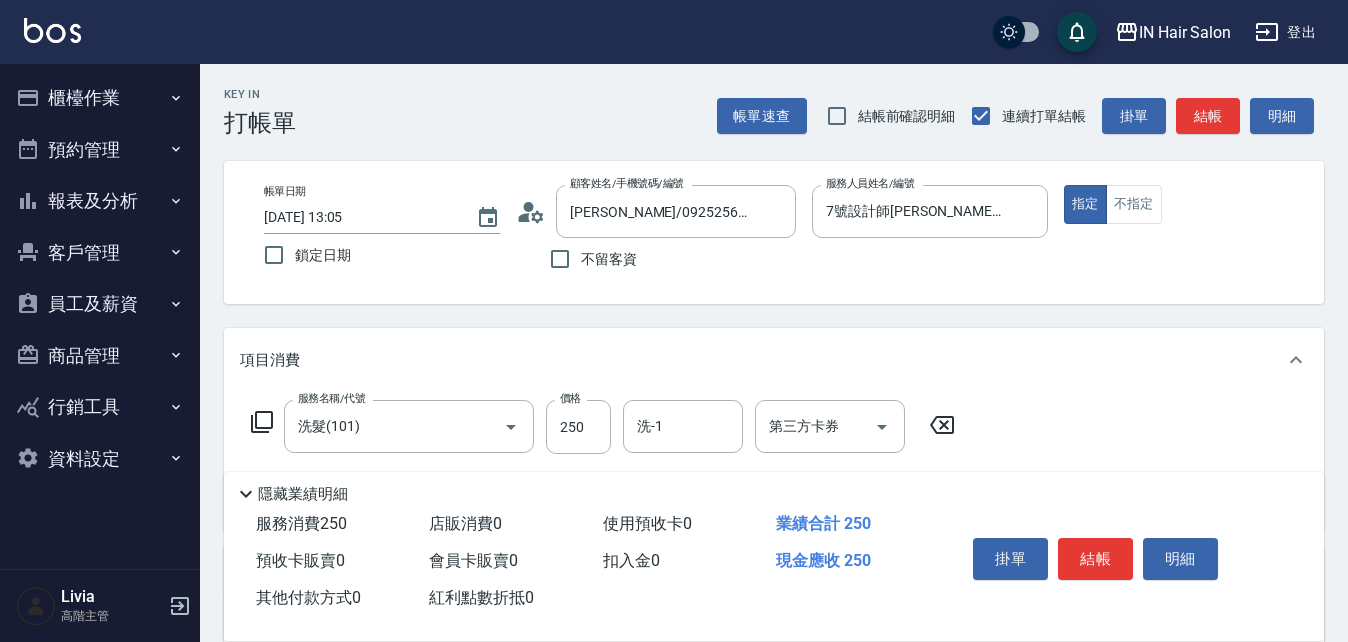 click 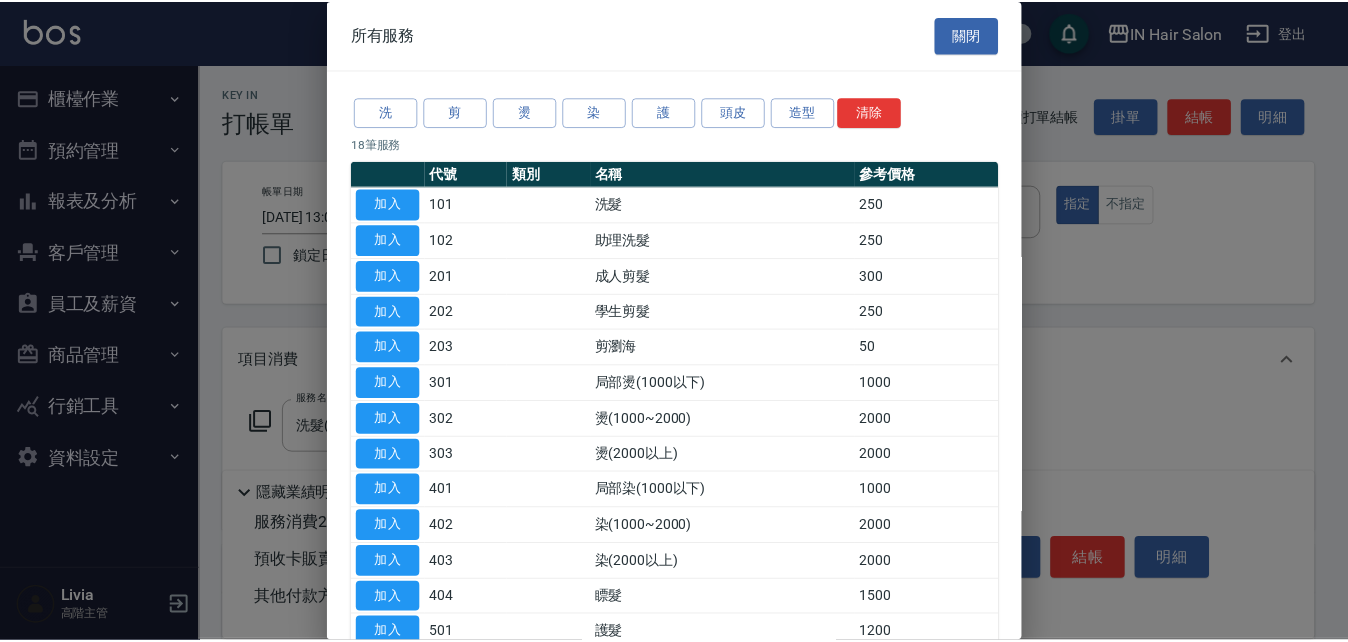 scroll, scrollTop: 200, scrollLeft: 0, axis: vertical 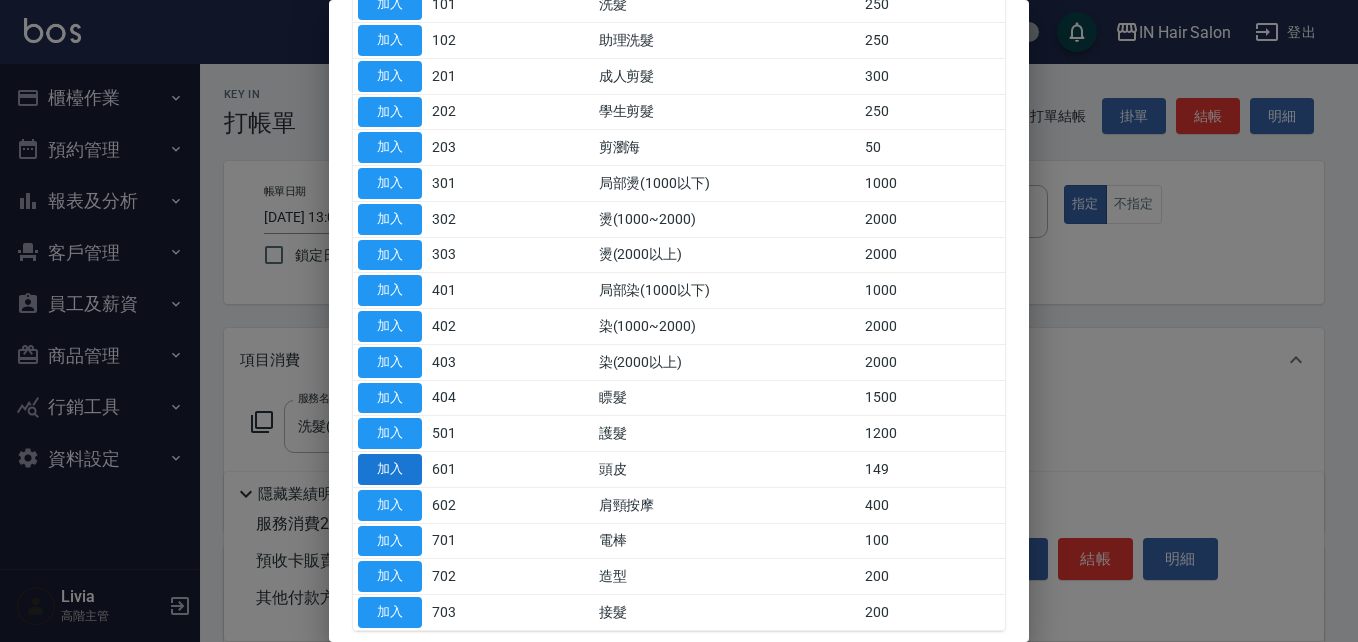click on "加入" at bounding box center (390, 469) 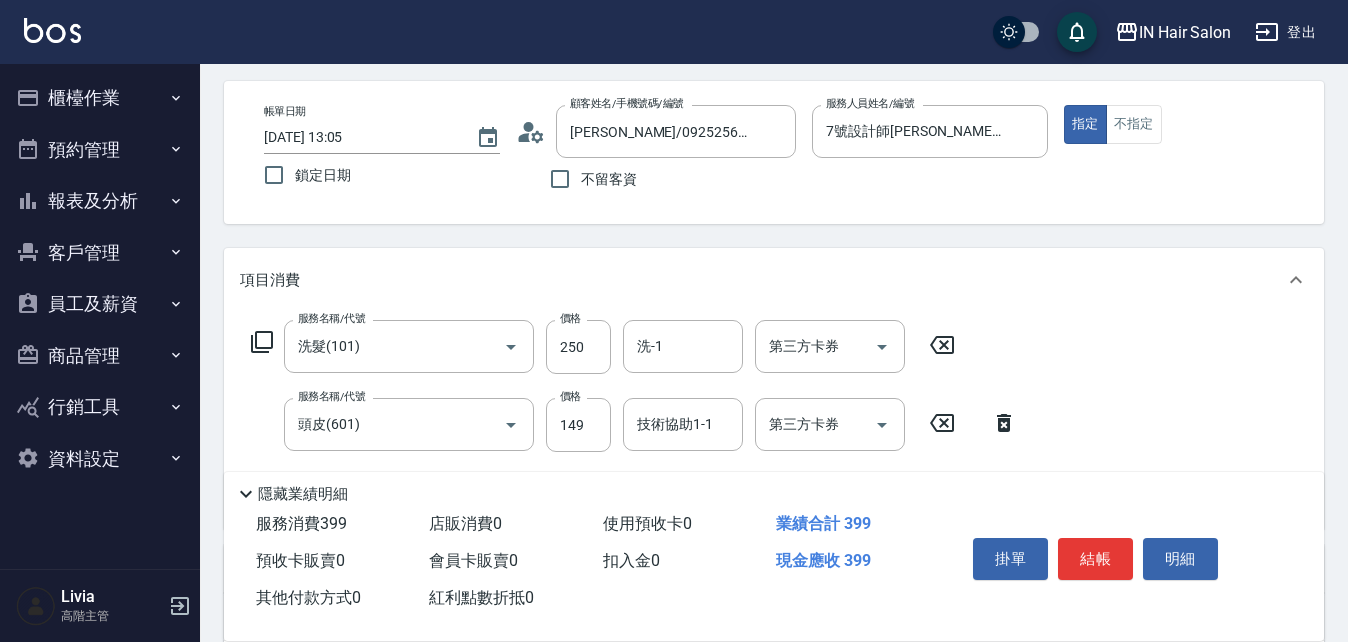 scroll, scrollTop: 200, scrollLeft: 0, axis: vertical 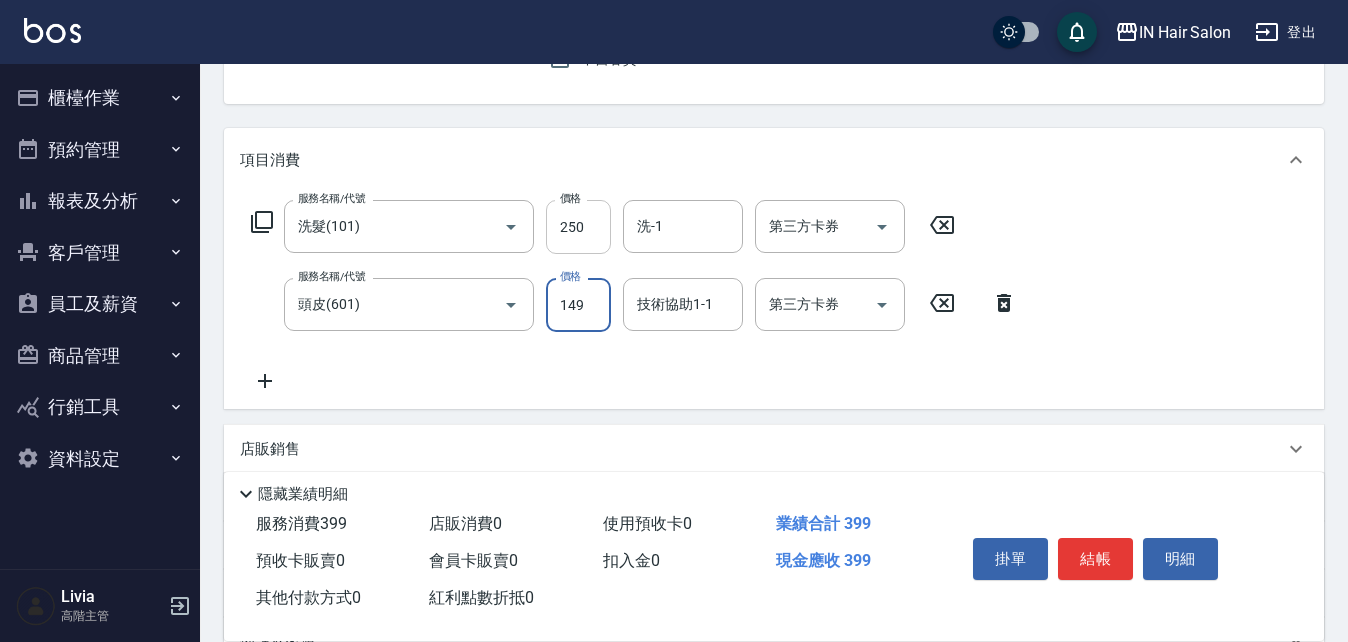 click on "250" at bounding box center [578, 227] 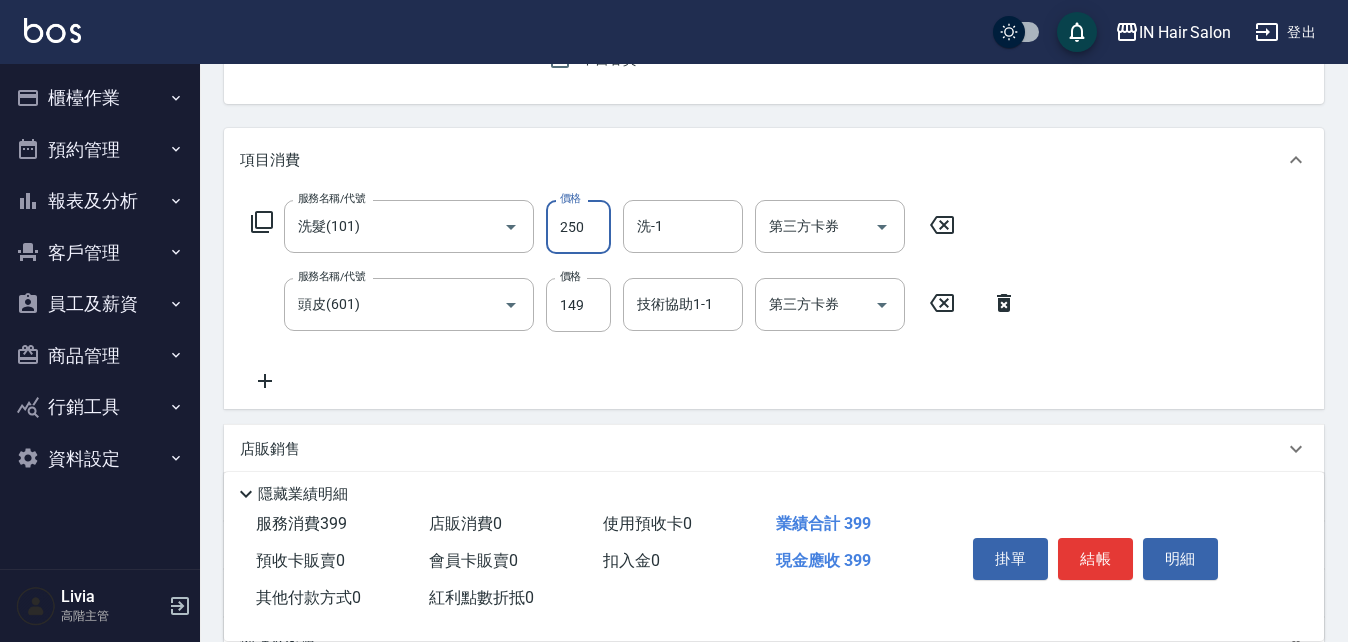 click on "250" at bounding box center (578, 227) 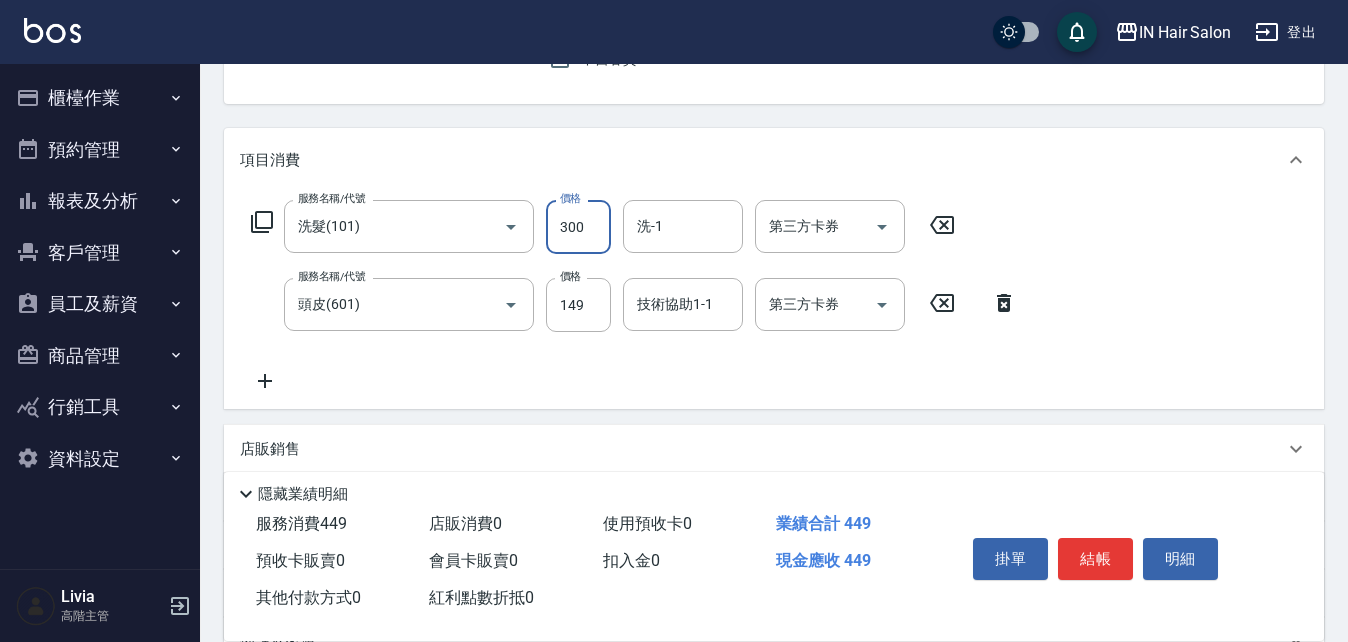 type on "300" 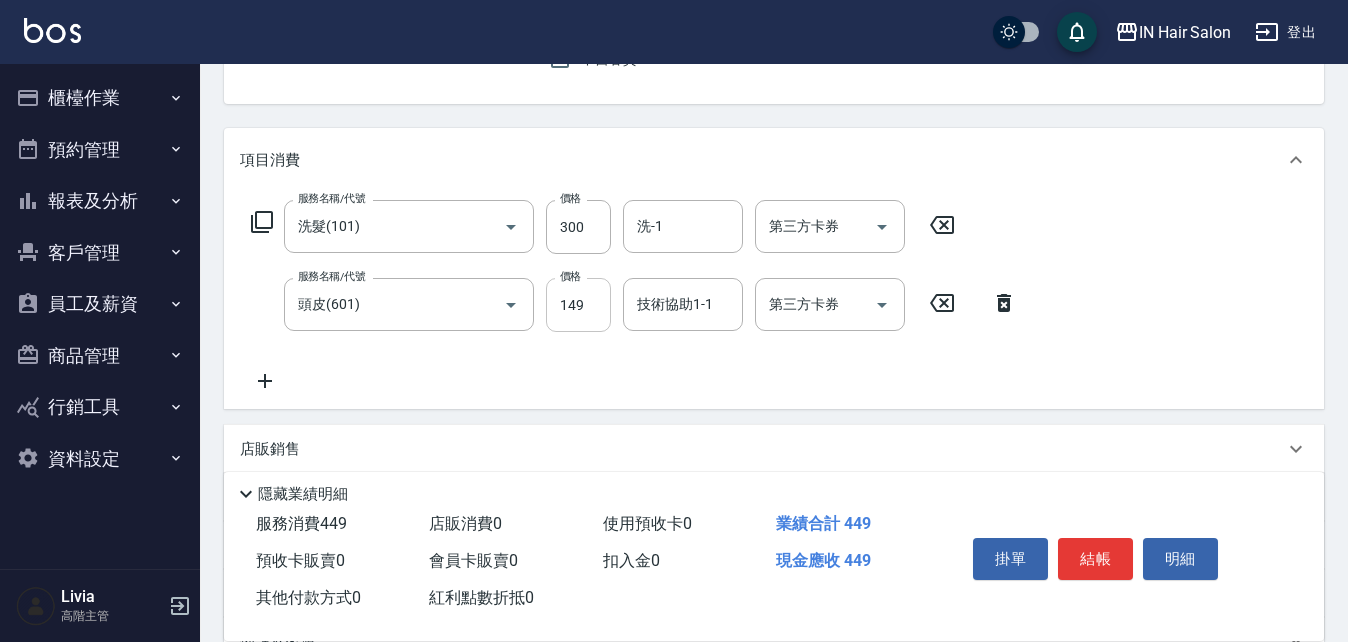 click on "149" at bounding box center [578, 305] 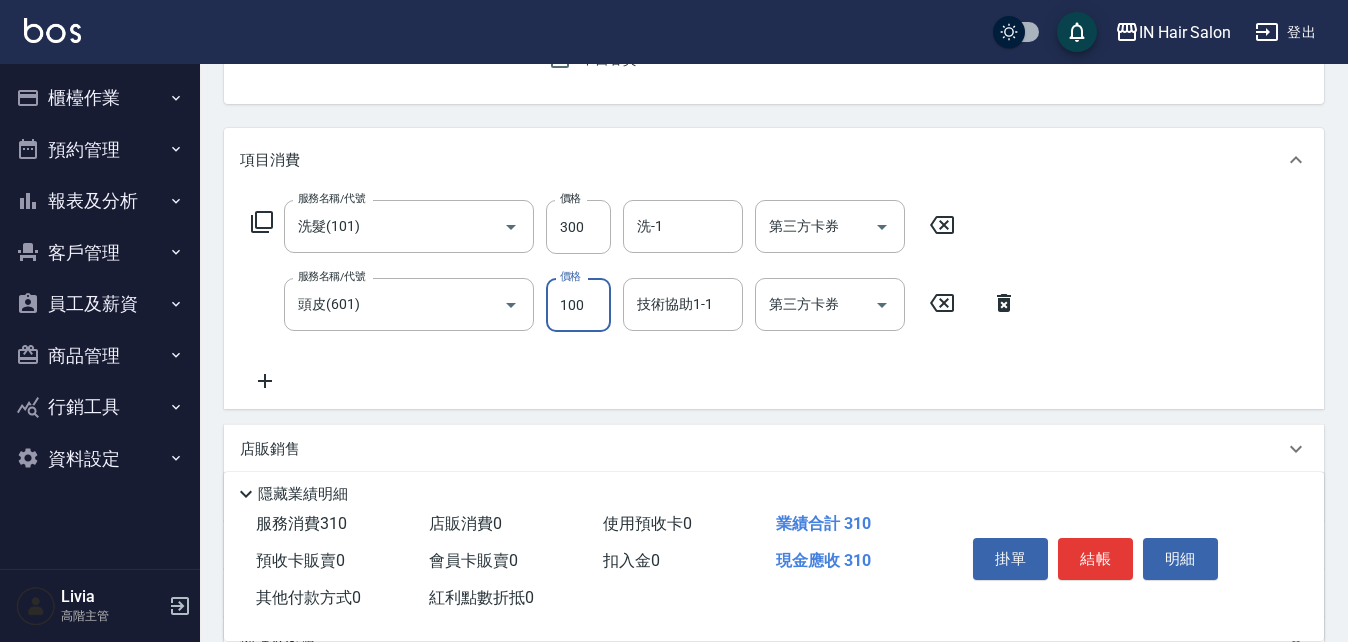 type on "100" 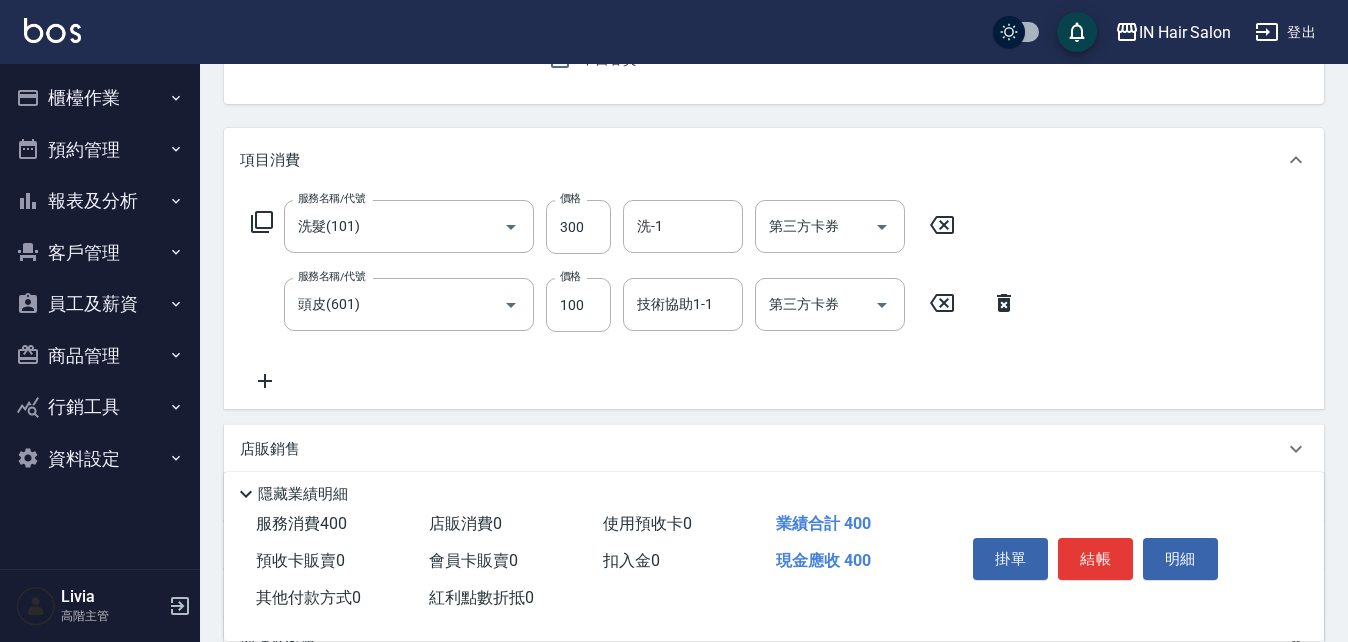 drag, startPoint x: 443, startPoint y: 376, endPoint x: 497, endPoint y: 384, distance: 54.589375 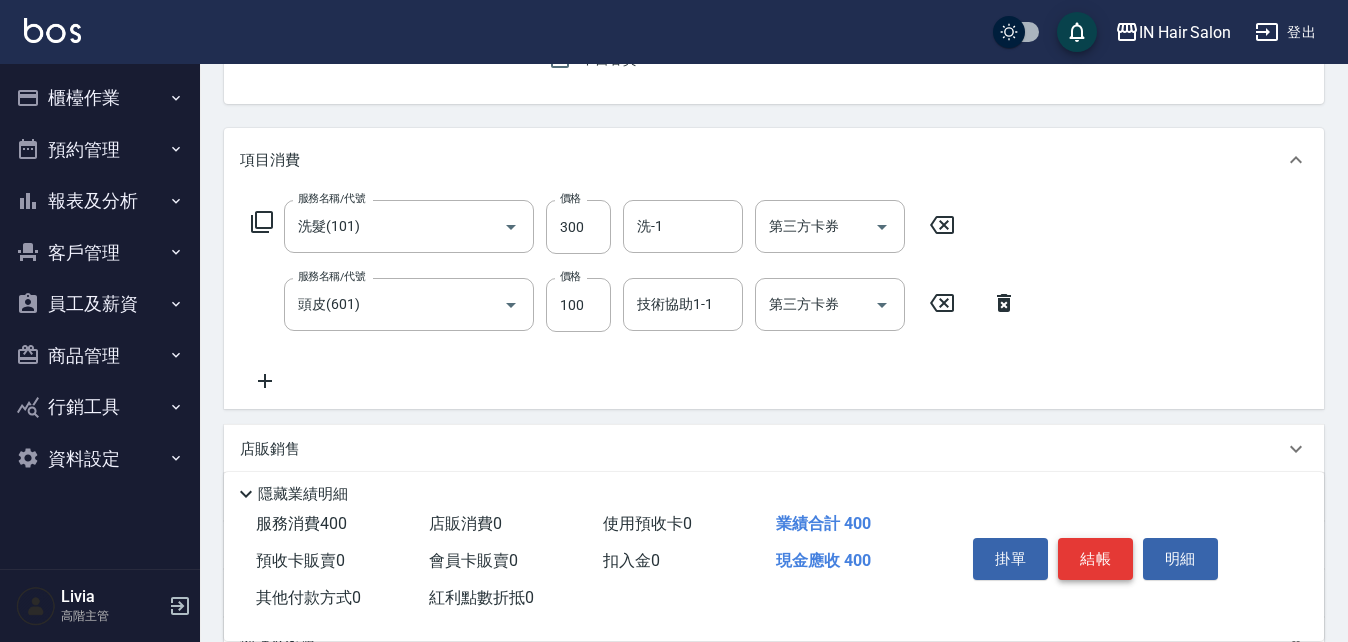 click on "結帳" at bounding box center [1095, 559] 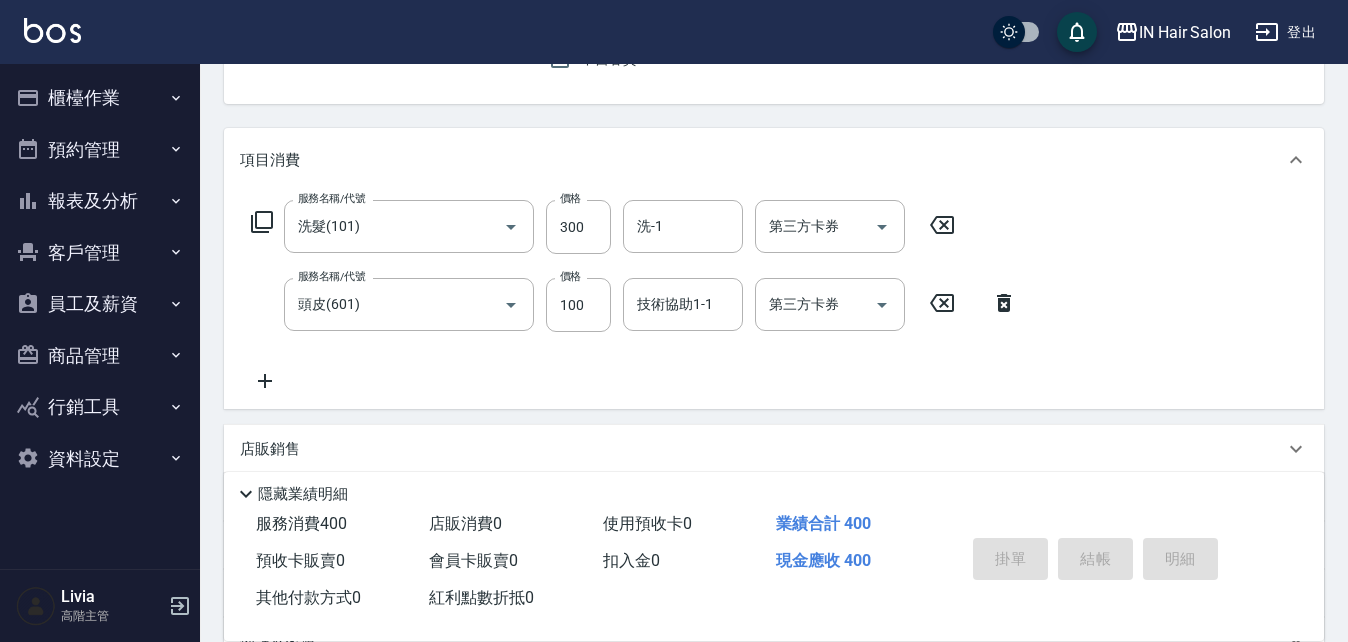 type on "[DATE] 13:06" 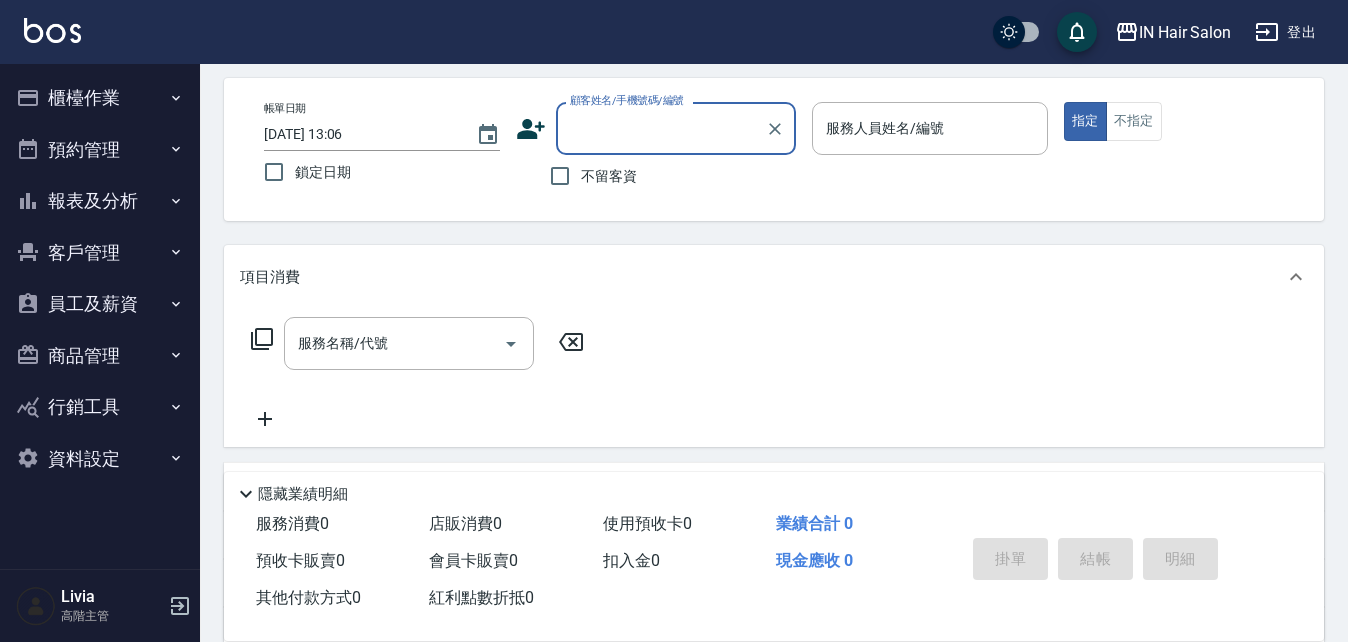 scroll, scrollTop: 0, scrollLeft: 0, axis: both 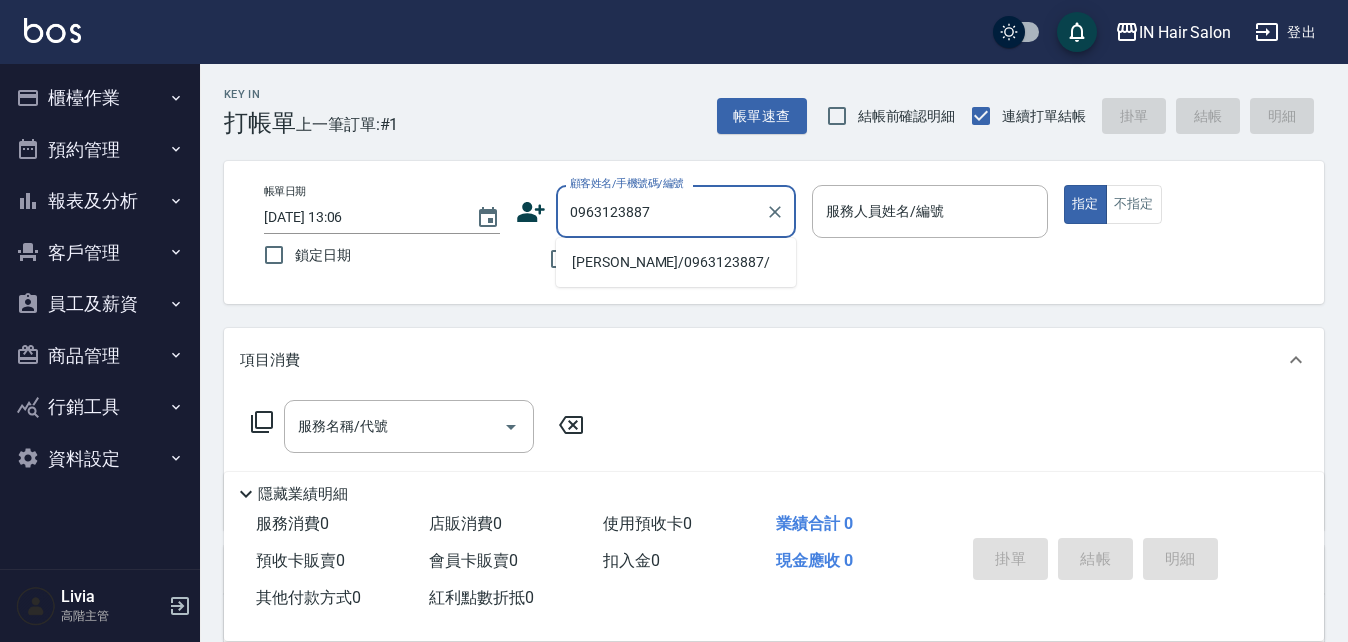 click on "[PERSON_NAME]/0963123887/" at bounding box center [676, 262] 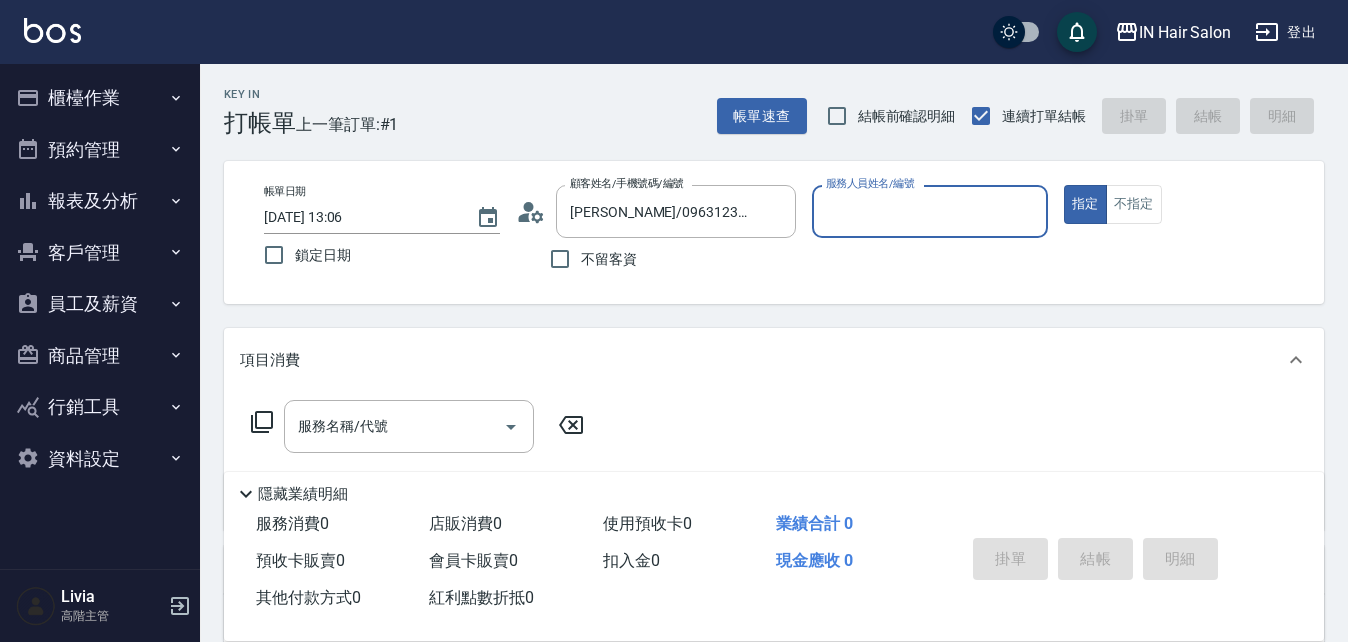 type on "7號設計師[PERSON_NAME]-7" 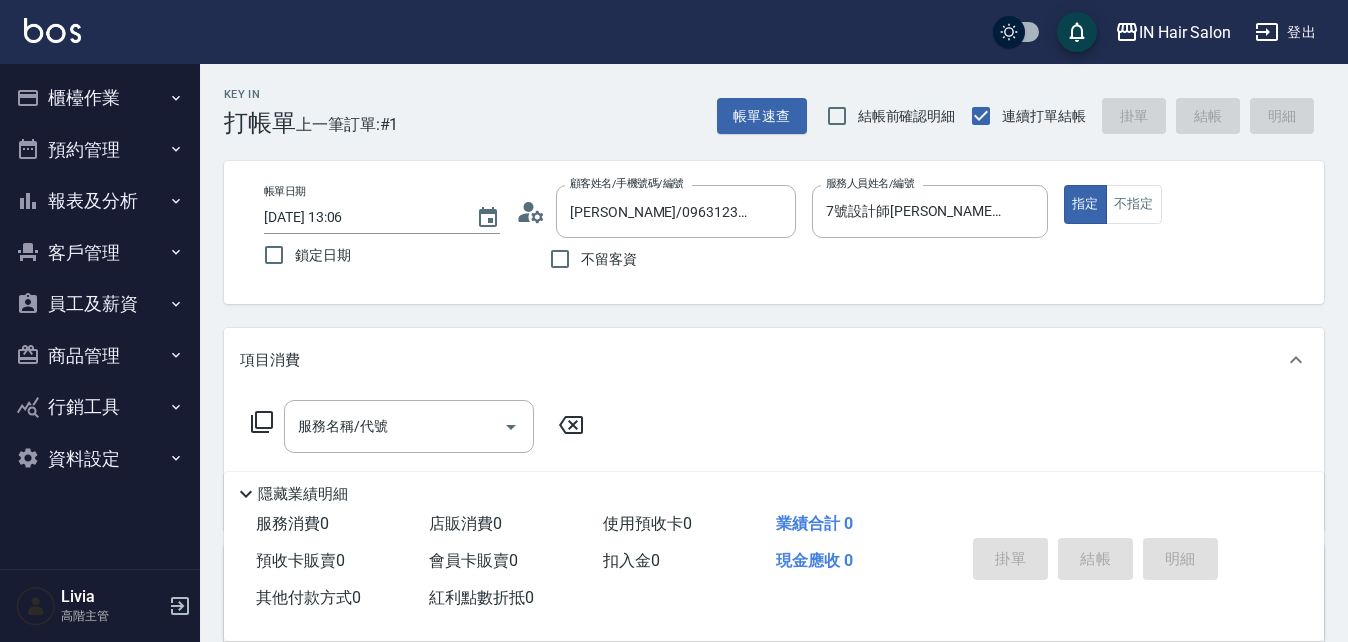 click 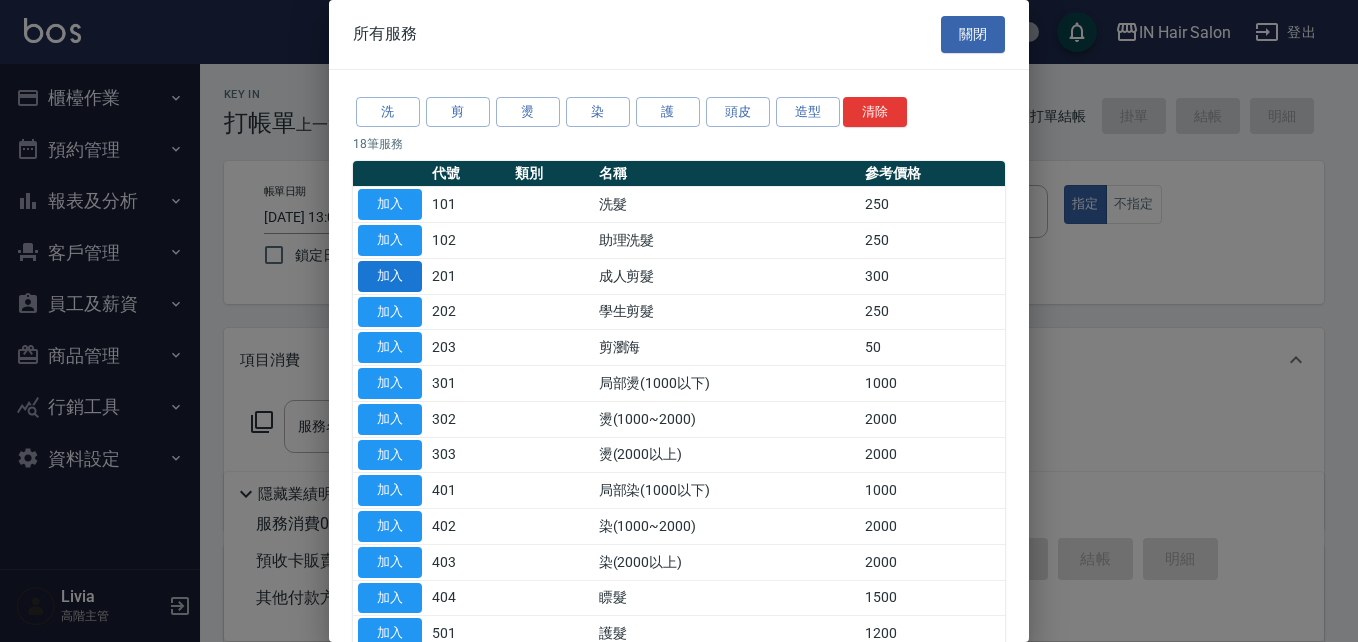 click on "加入" at bounding box center [390, 276] 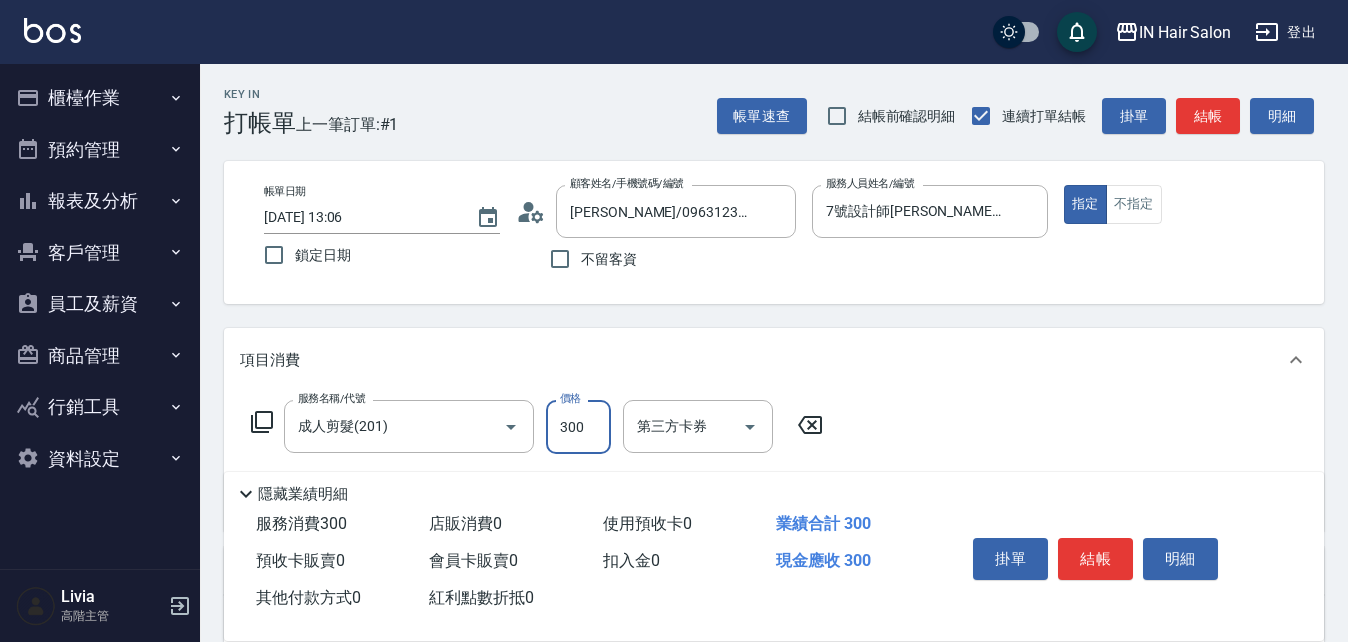 click on "300" at bounding box center (578, 427) 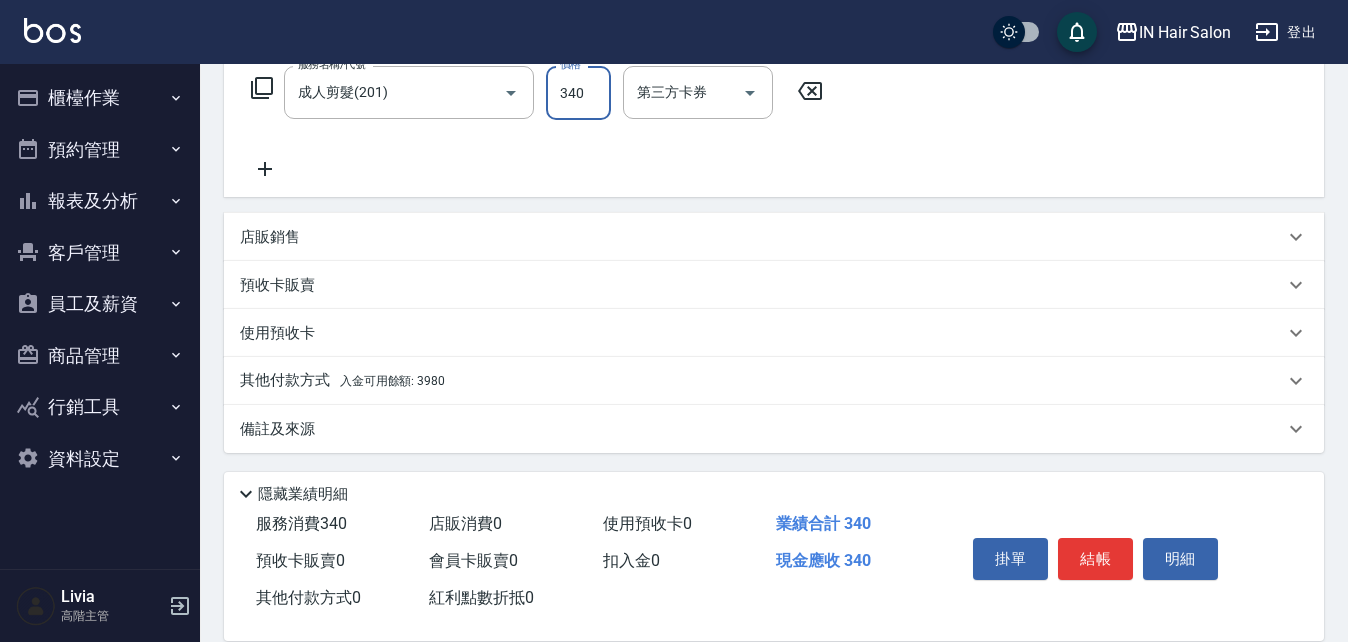 scroll, scrollTop: 337, scrollLeft: 0, axis: vertical 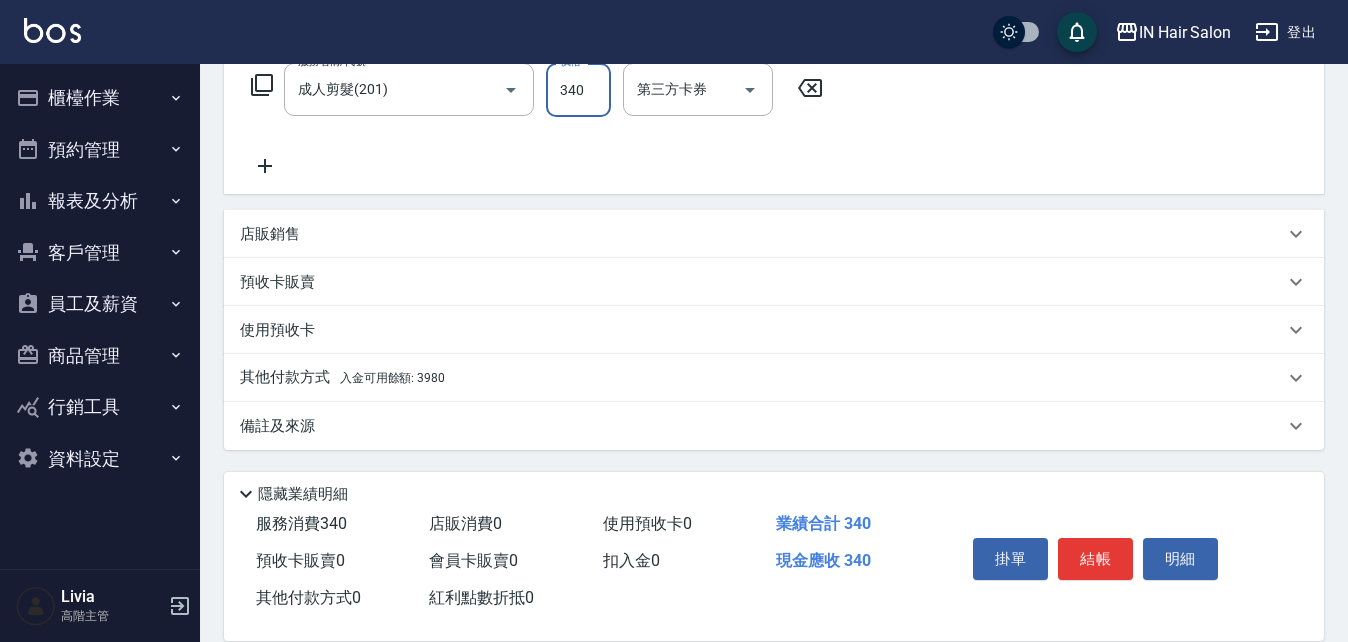 type on "340" 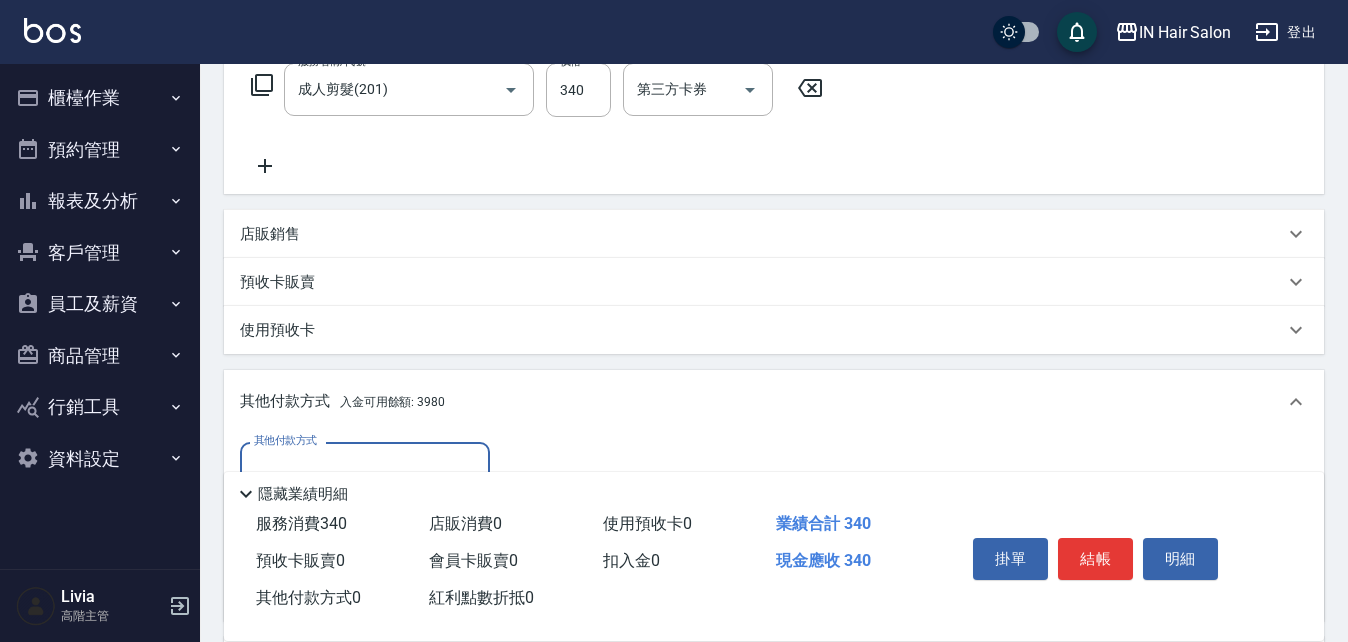 scroll, scrollTop: 1, scrollLeft: 0, axis: vertical 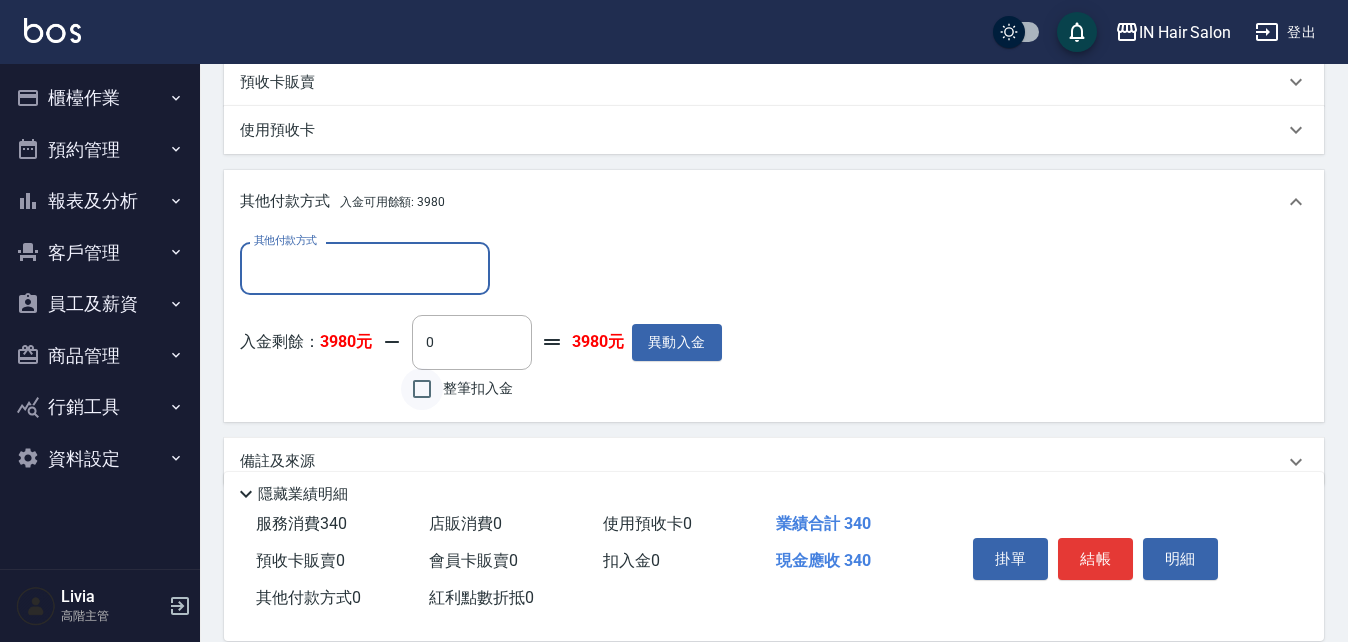 click on "整筆扣入金" at bounding box center [422, 389] 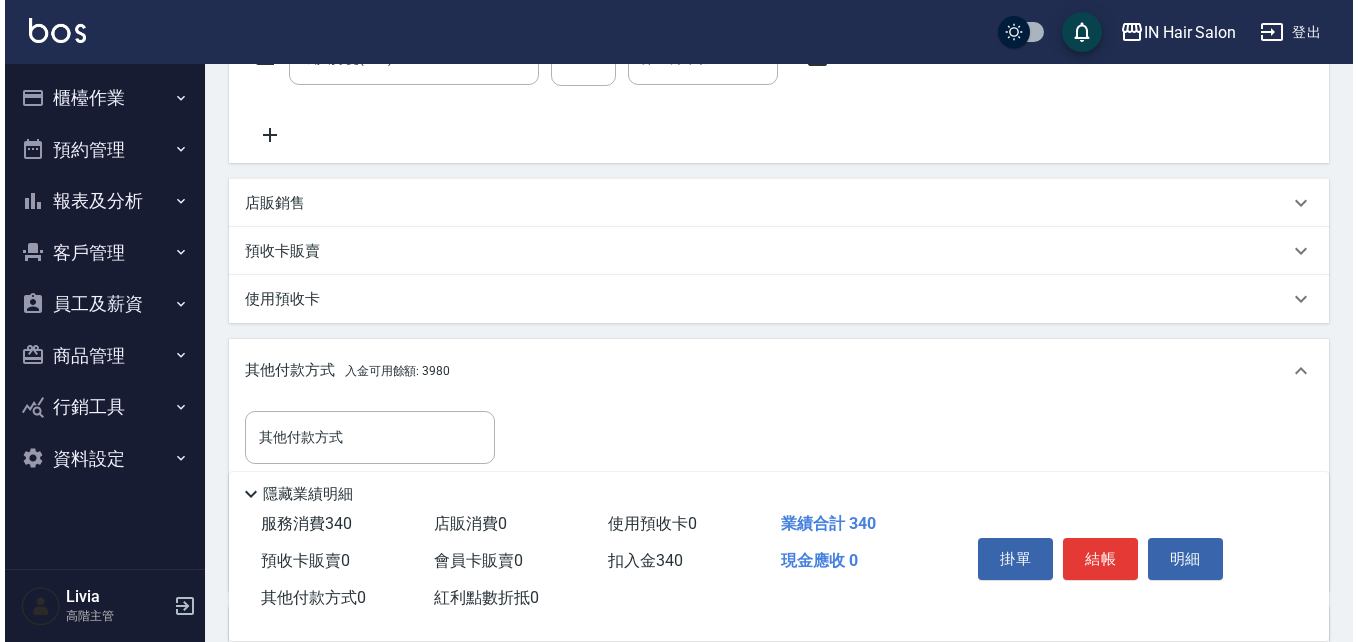 scroll, scrollTop: 137, scrollLeft: 0, axis: vertical 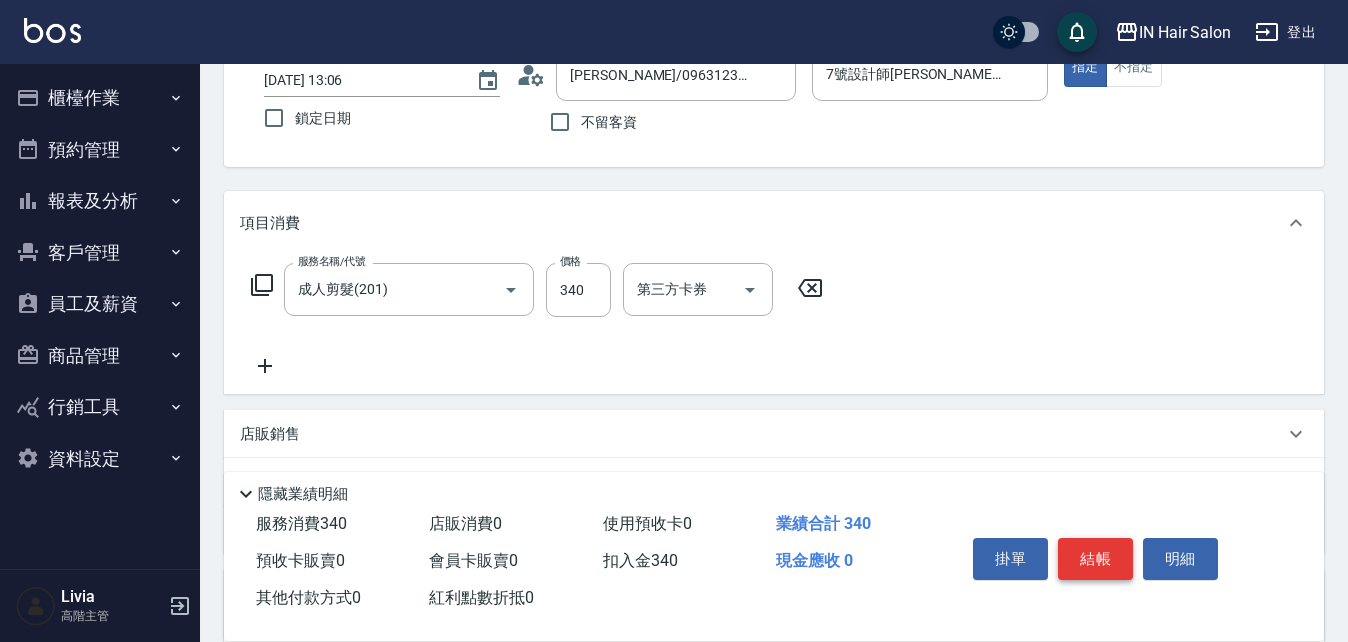 click on "結帳" at bounding box center (1095, 559) 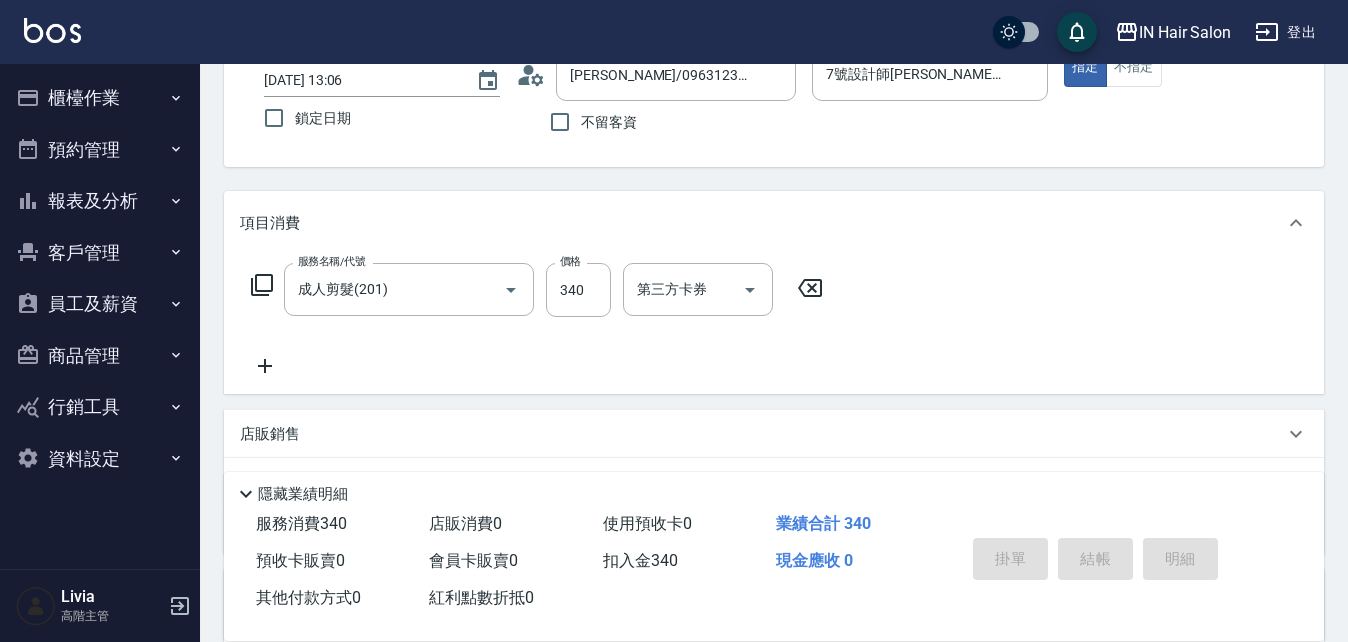 type 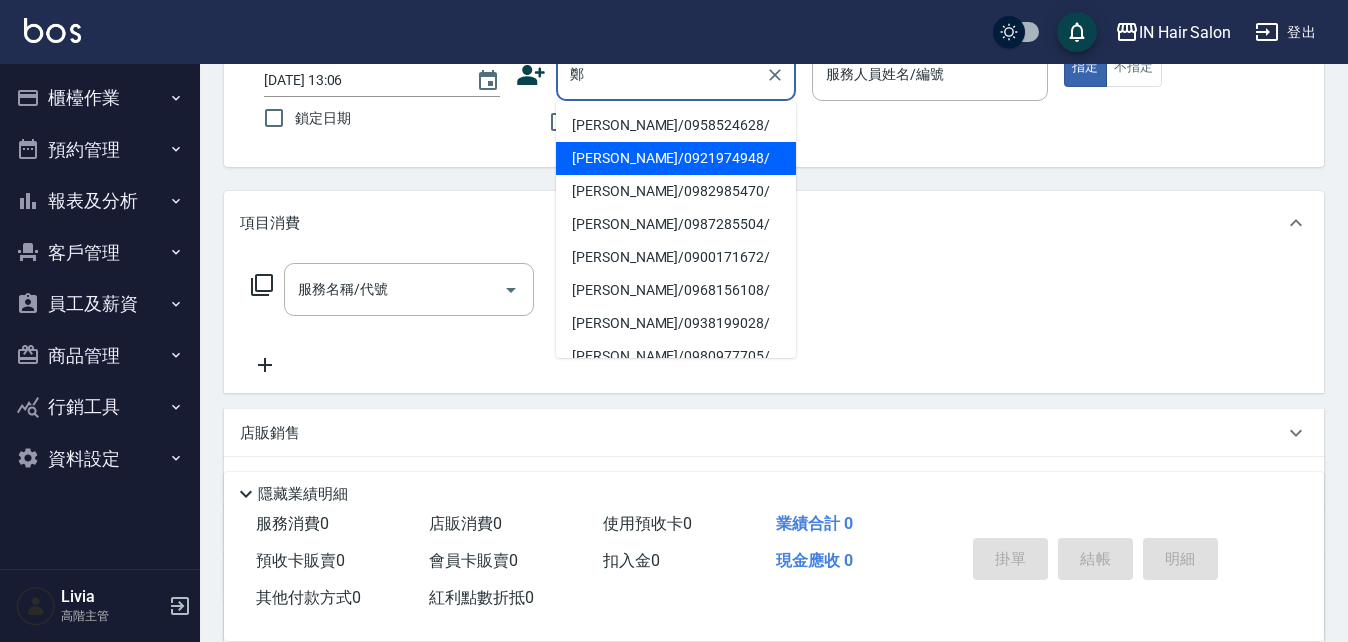 click on "[PERSON_NAME]/0921974948/" at bounding box center (676, 158) 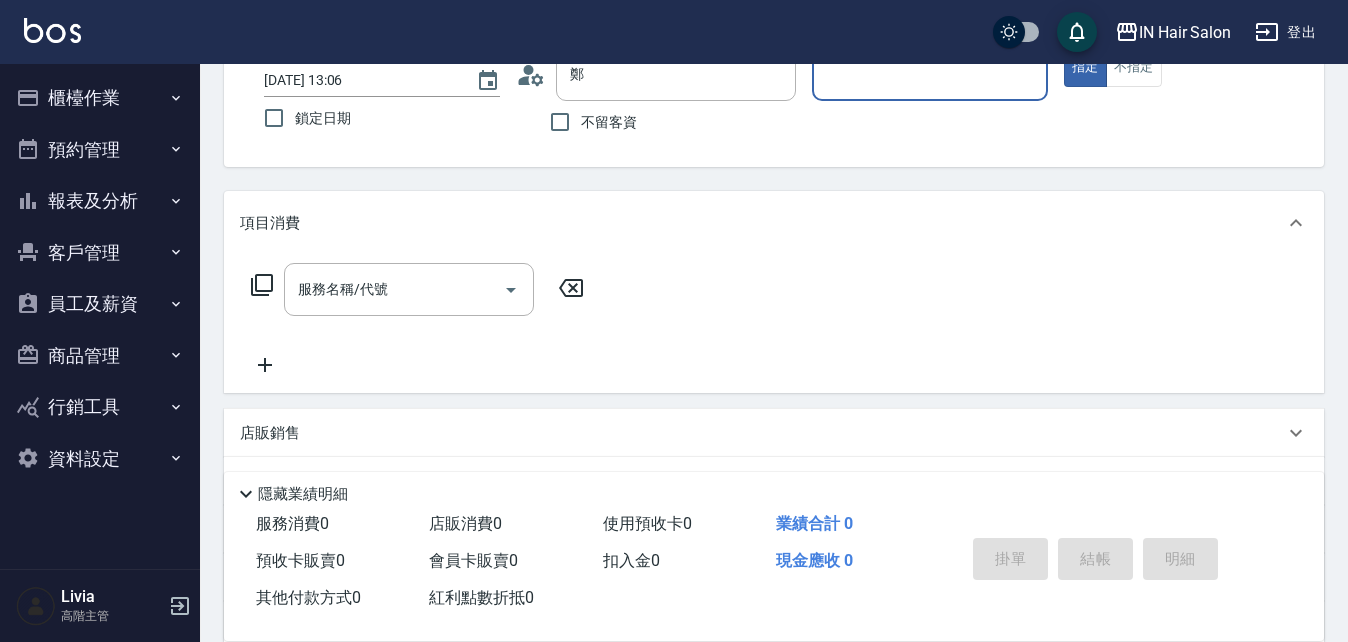type on "[PERSON_NAME]/0921974948/" 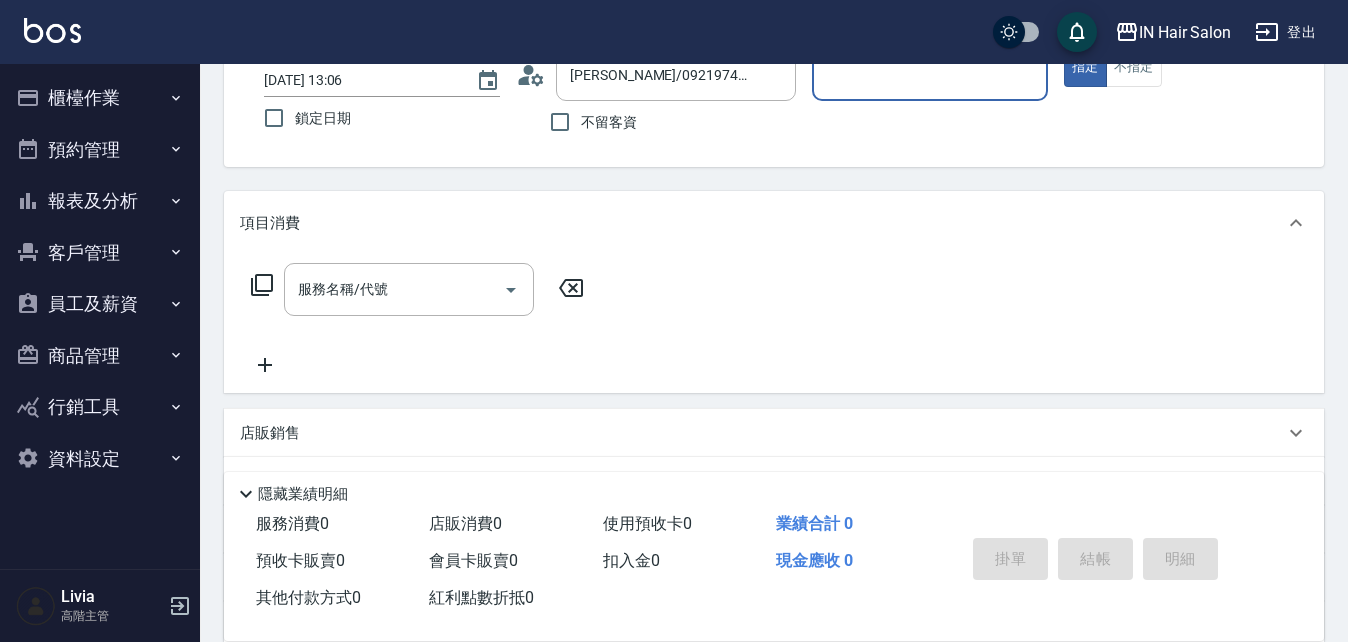 type on "6號設計師[PERSON_NAME]-6" 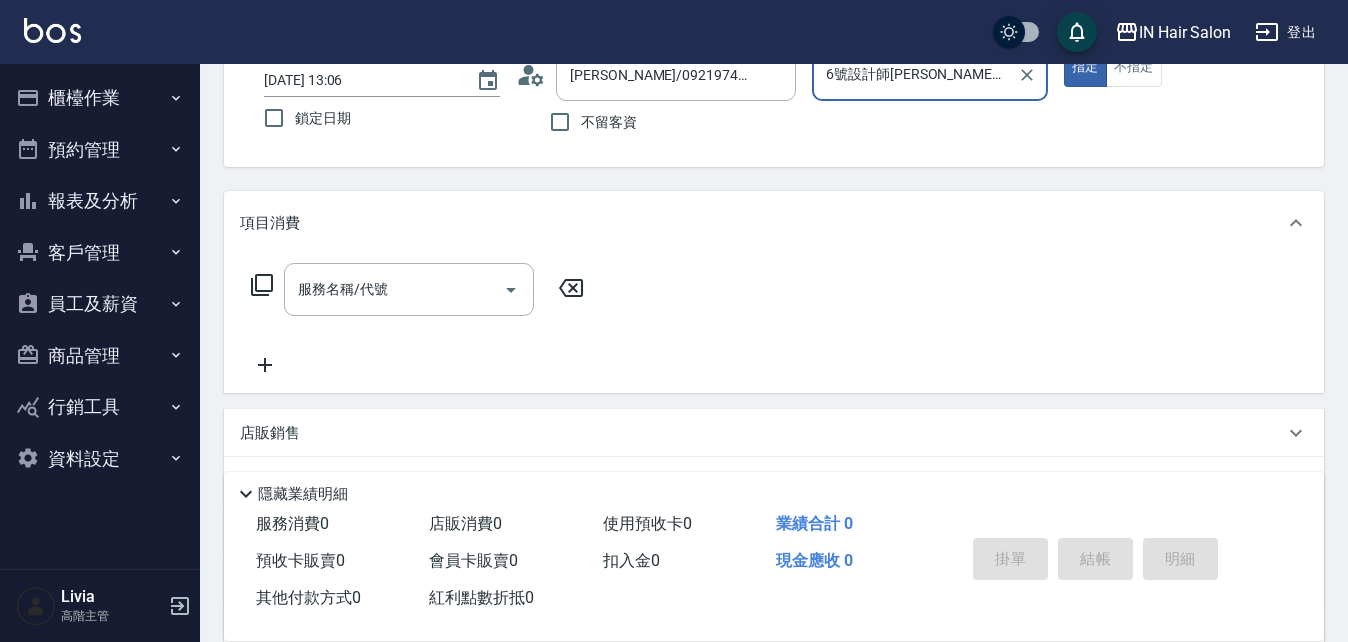 click 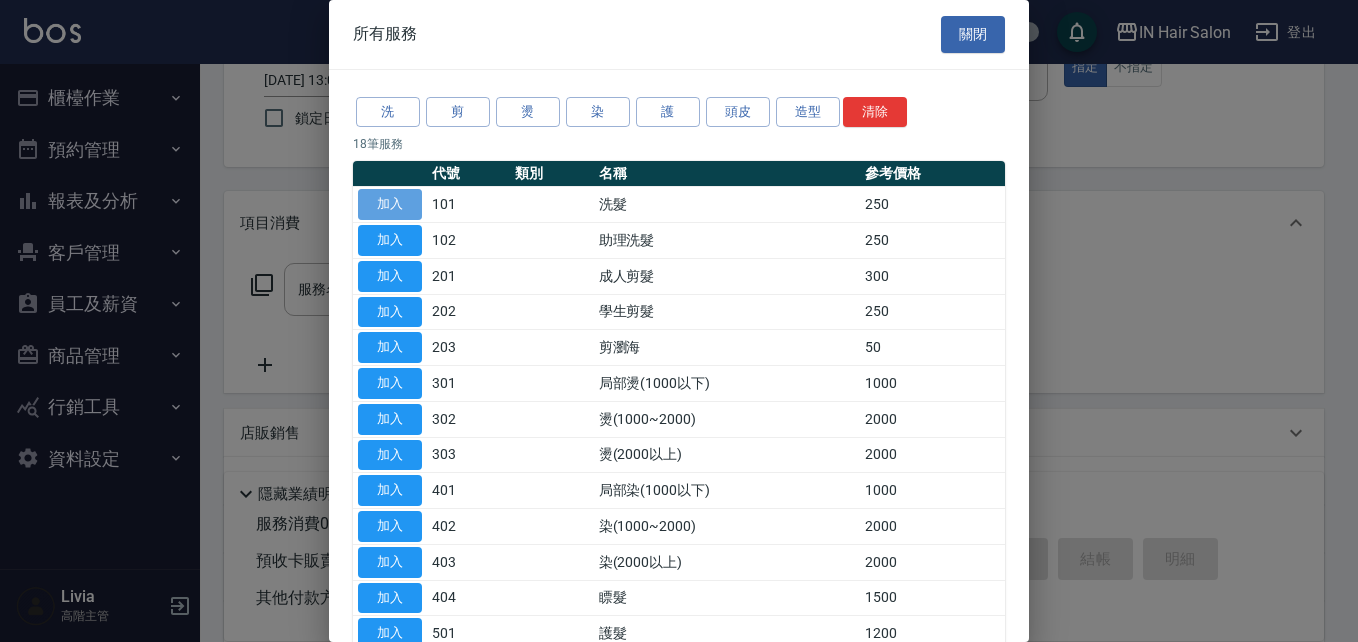 click on "加入" at bounding box center (390, 204) 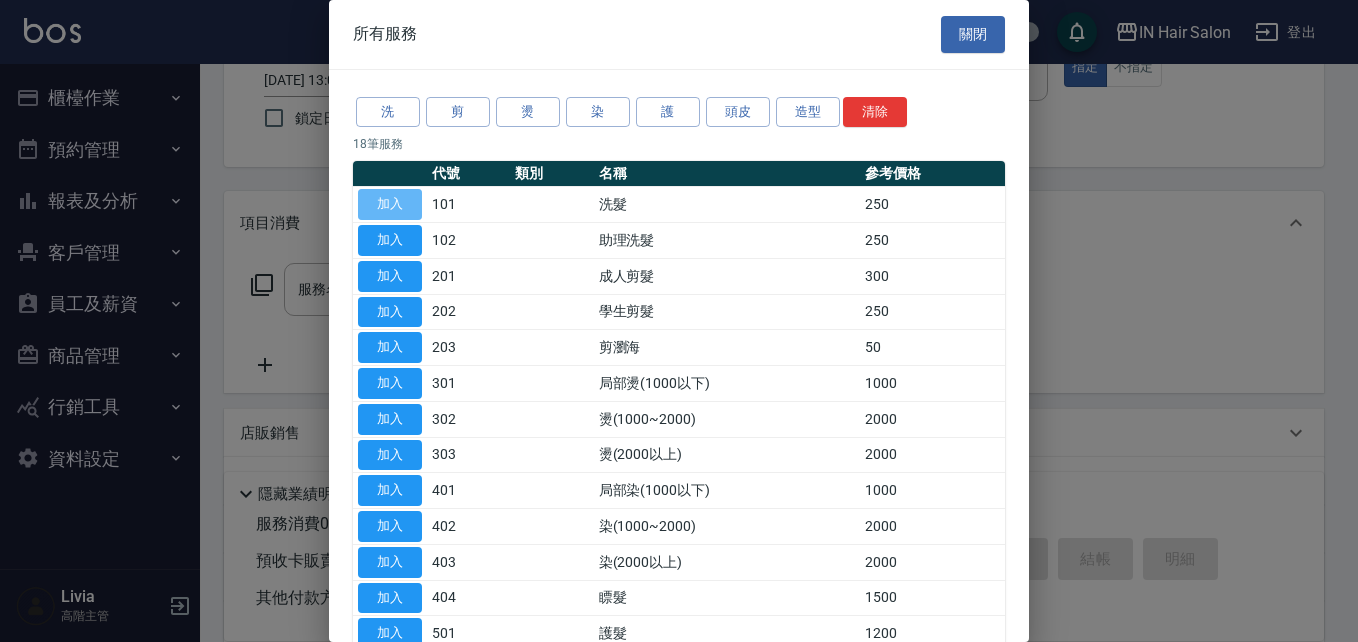 type on "洗髮(101)" 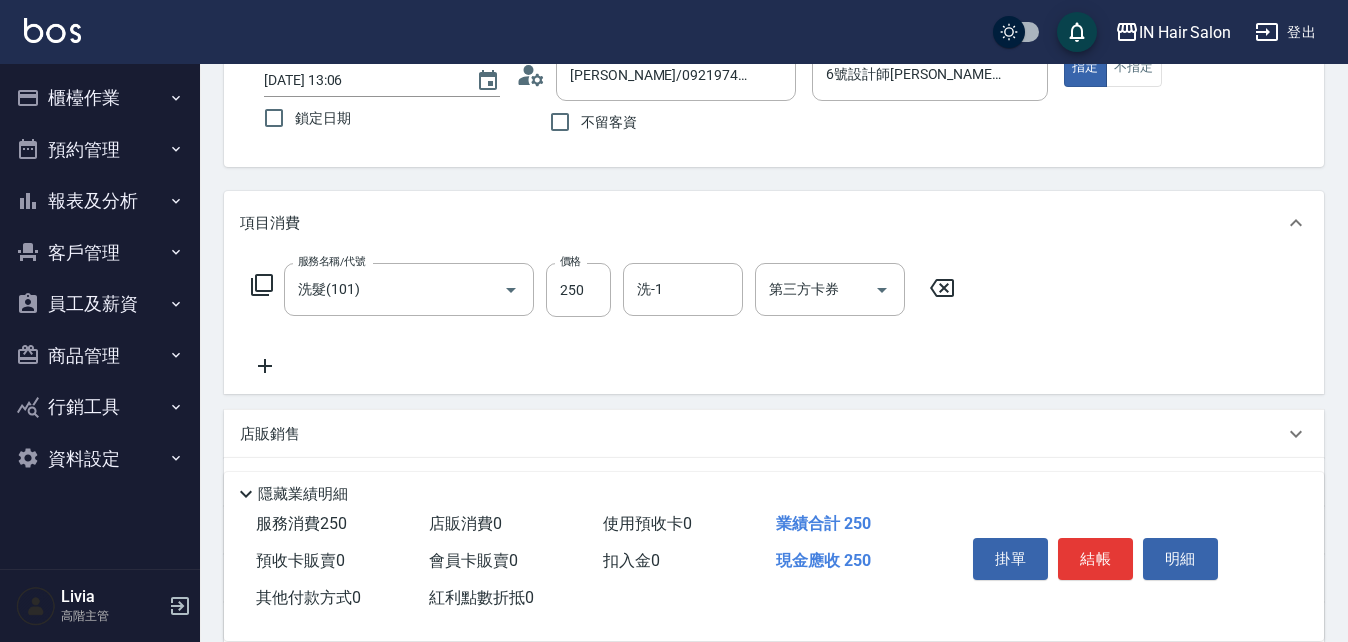click 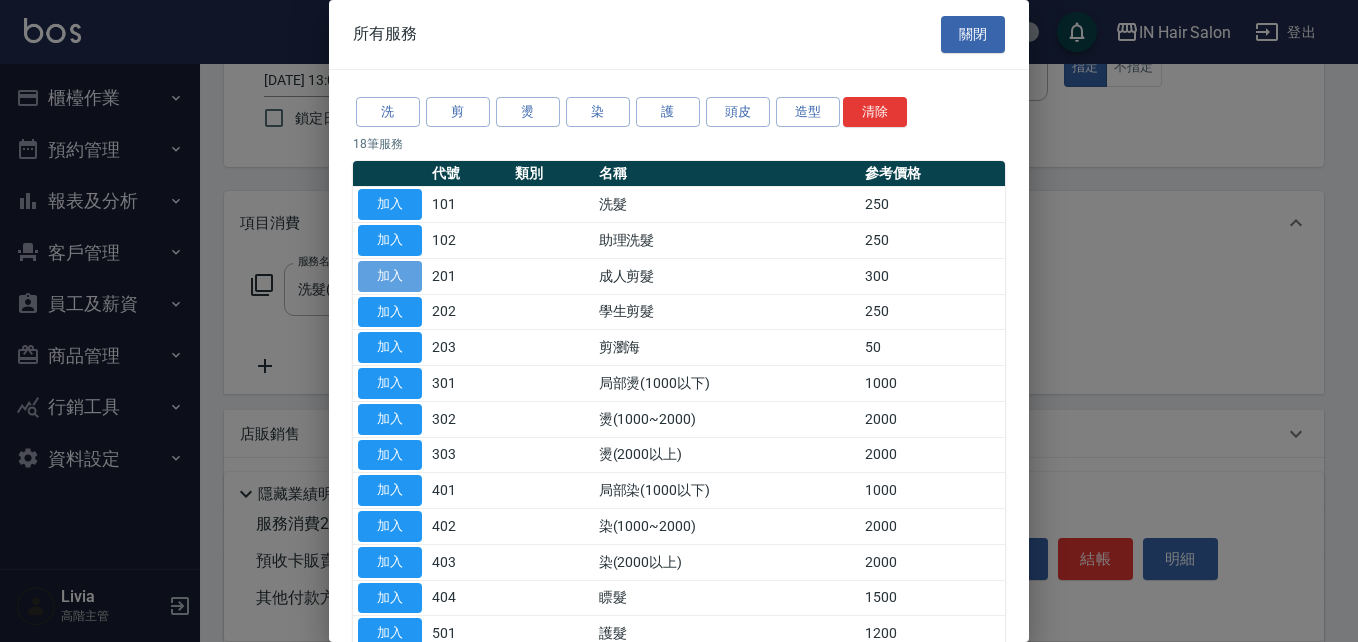 click on "加入" at bounding box center (390, 276) 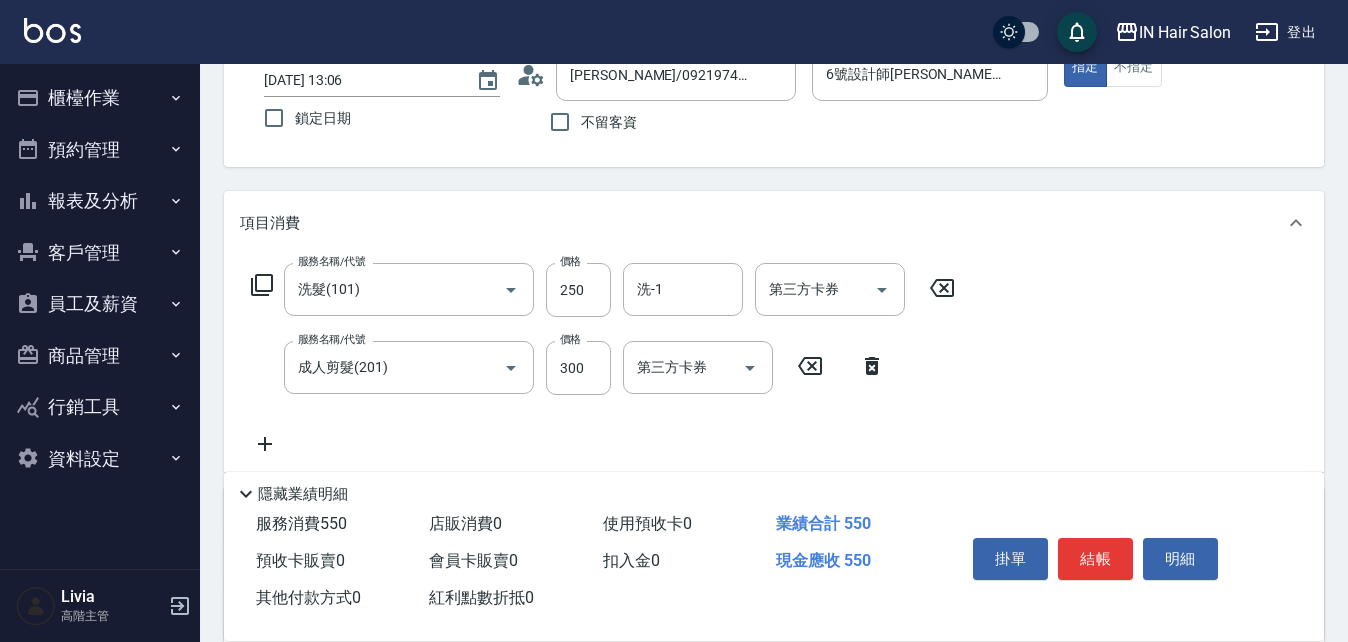 click 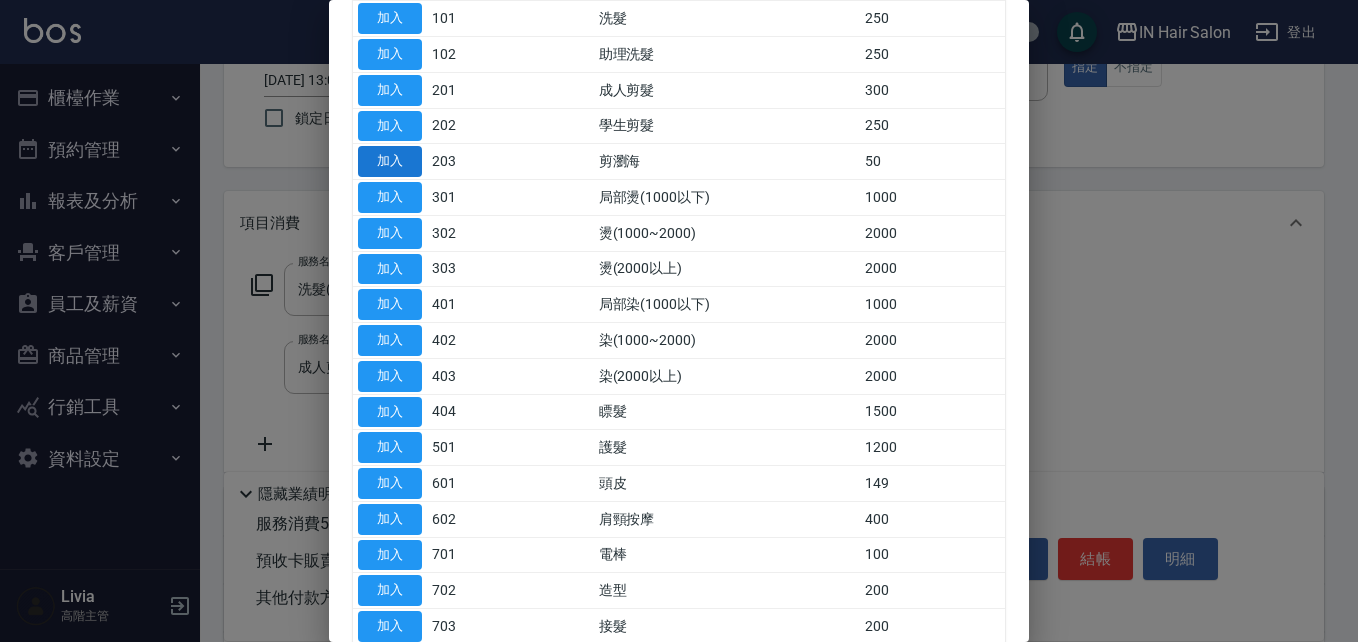 scroll, scrollTop: 200, scrollLeft: 0, axis: vertical 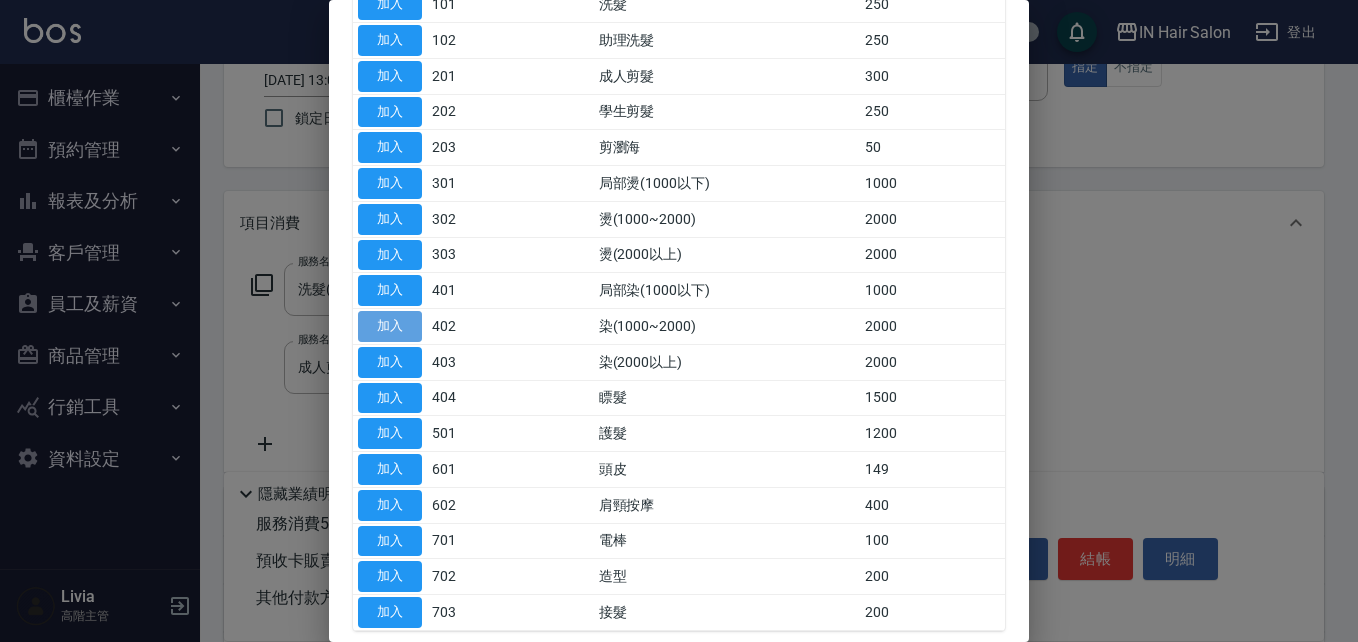 click on "加入" at bounding box center [390, 326] 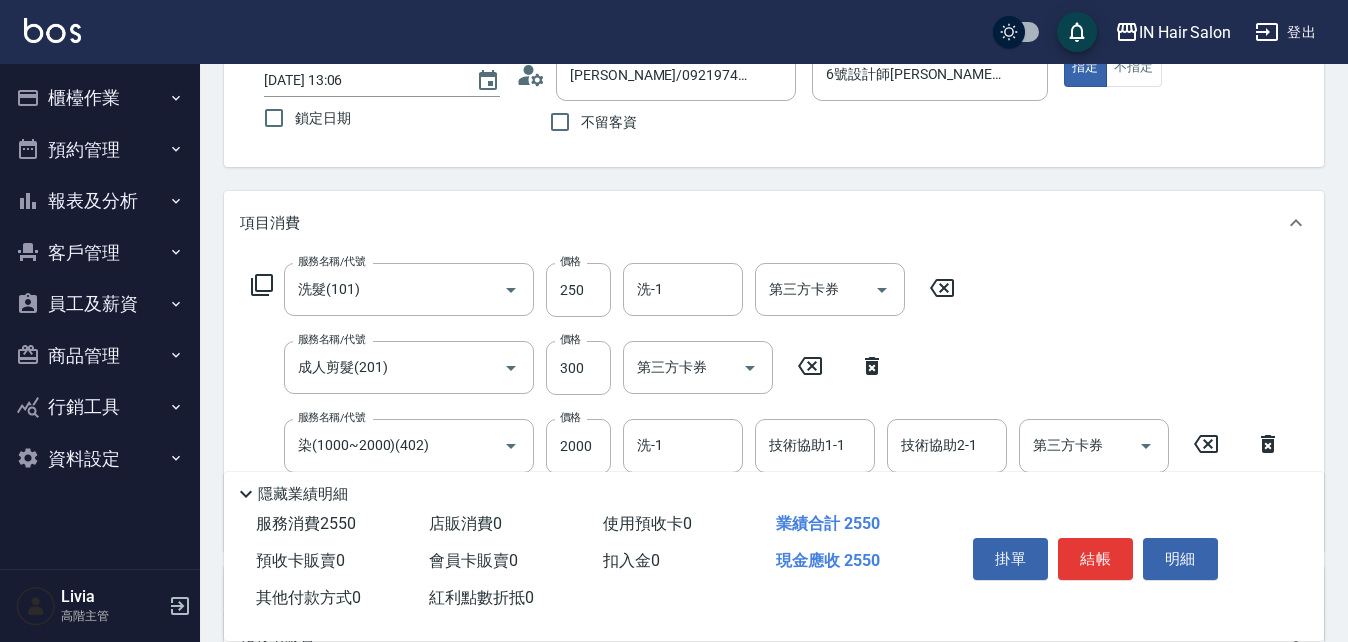click 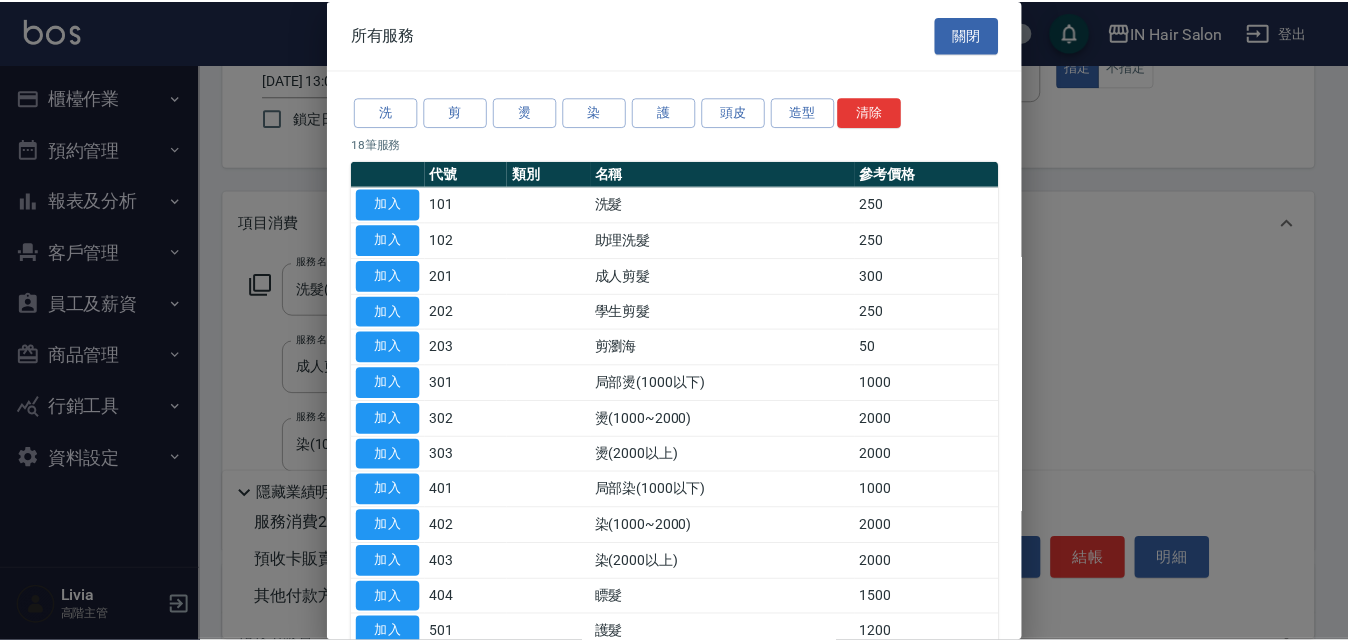 scroll, scrollTop: 299, scrollLeft: 0, axis: vertical 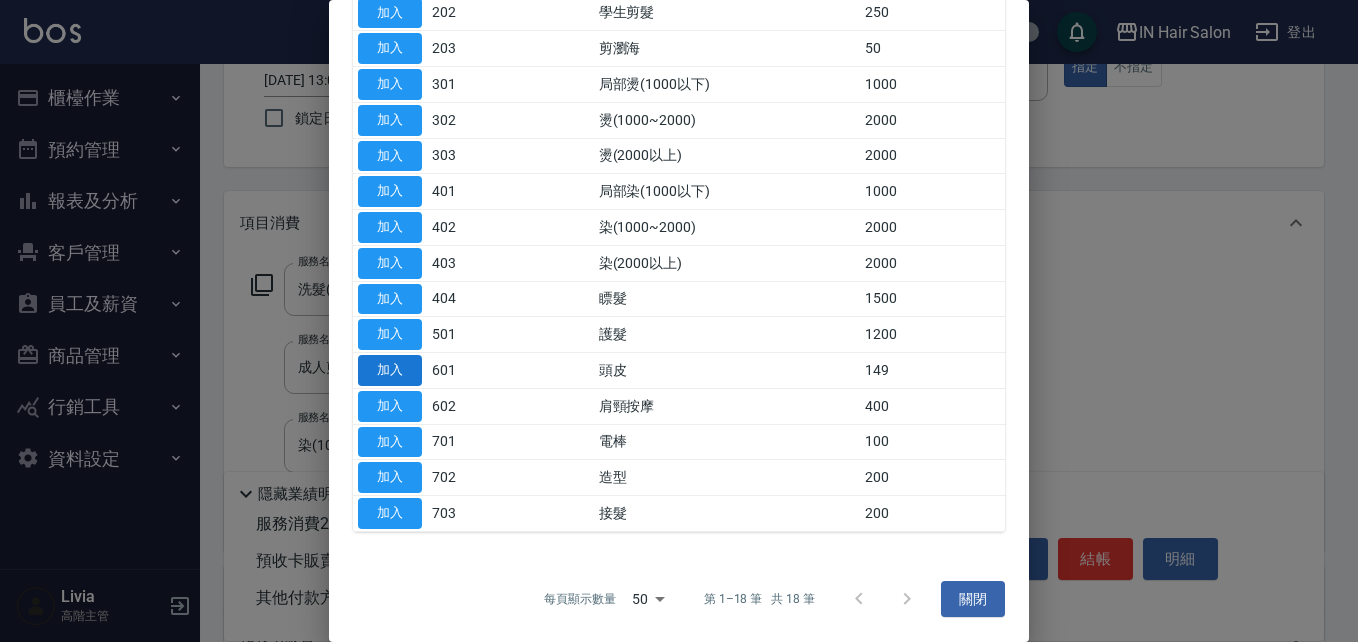 click on "加入" at bounding box center [390, 370] 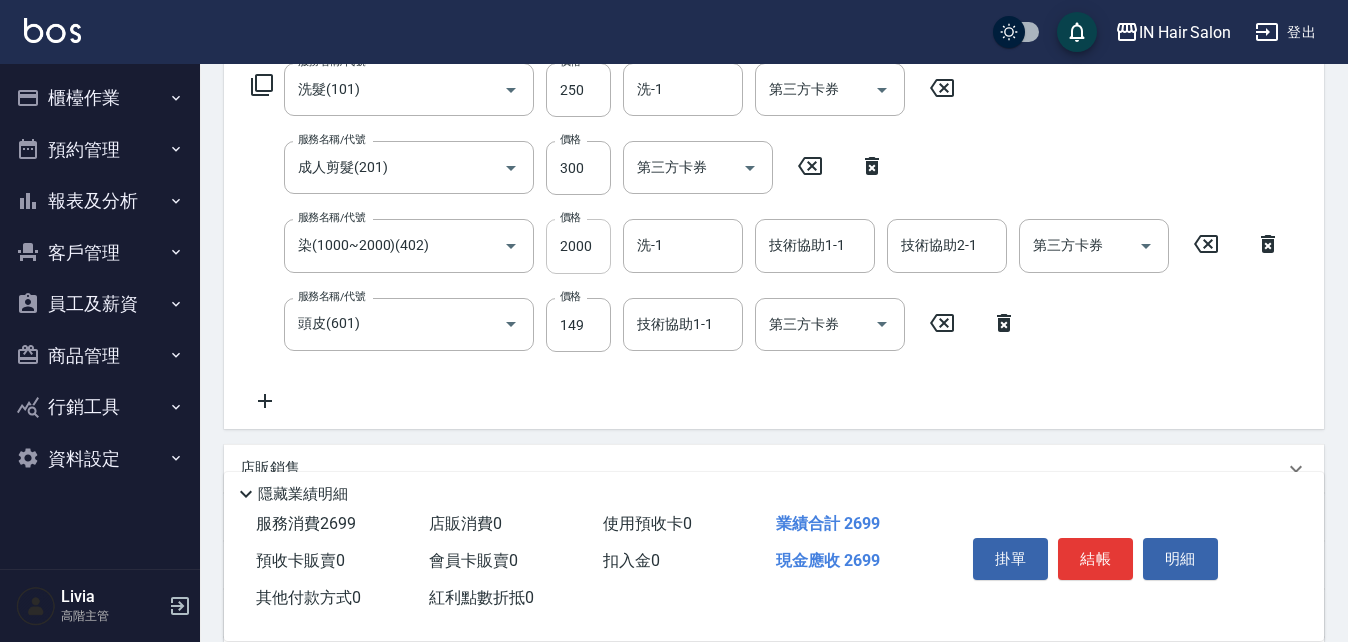 scroll, scrollTop: 237, scrollLeft: 0, axis: vertical 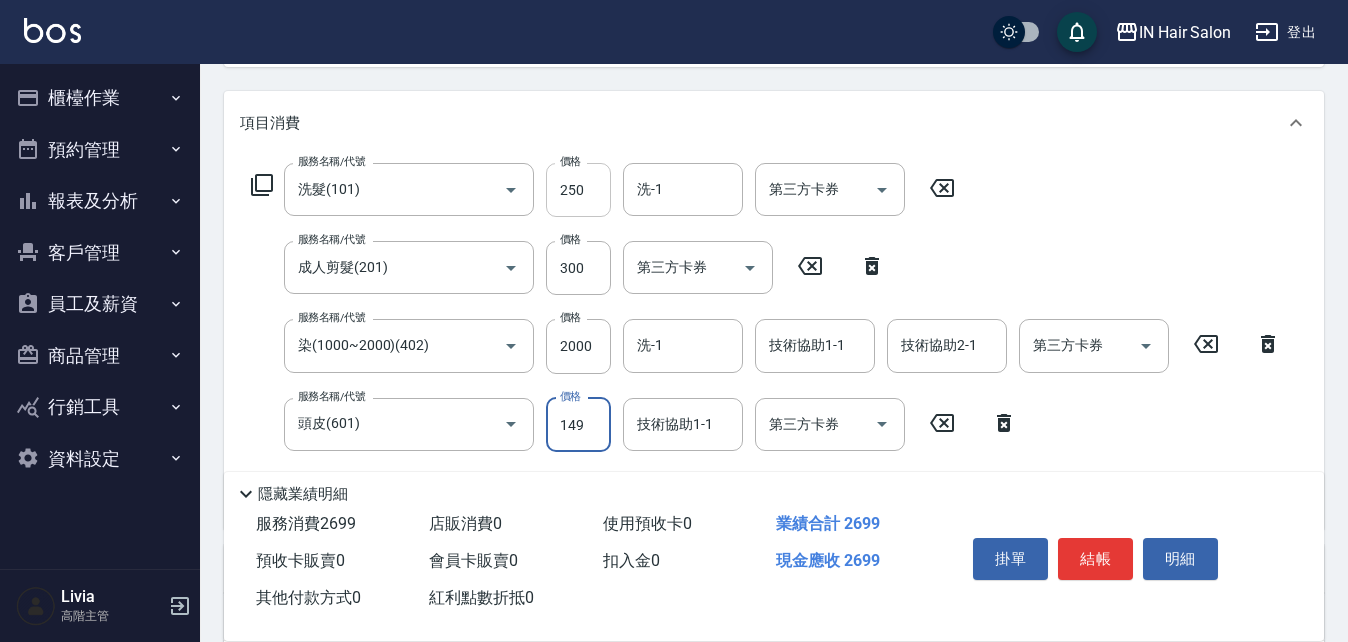 click on "250" at bounding box center (578, 190) 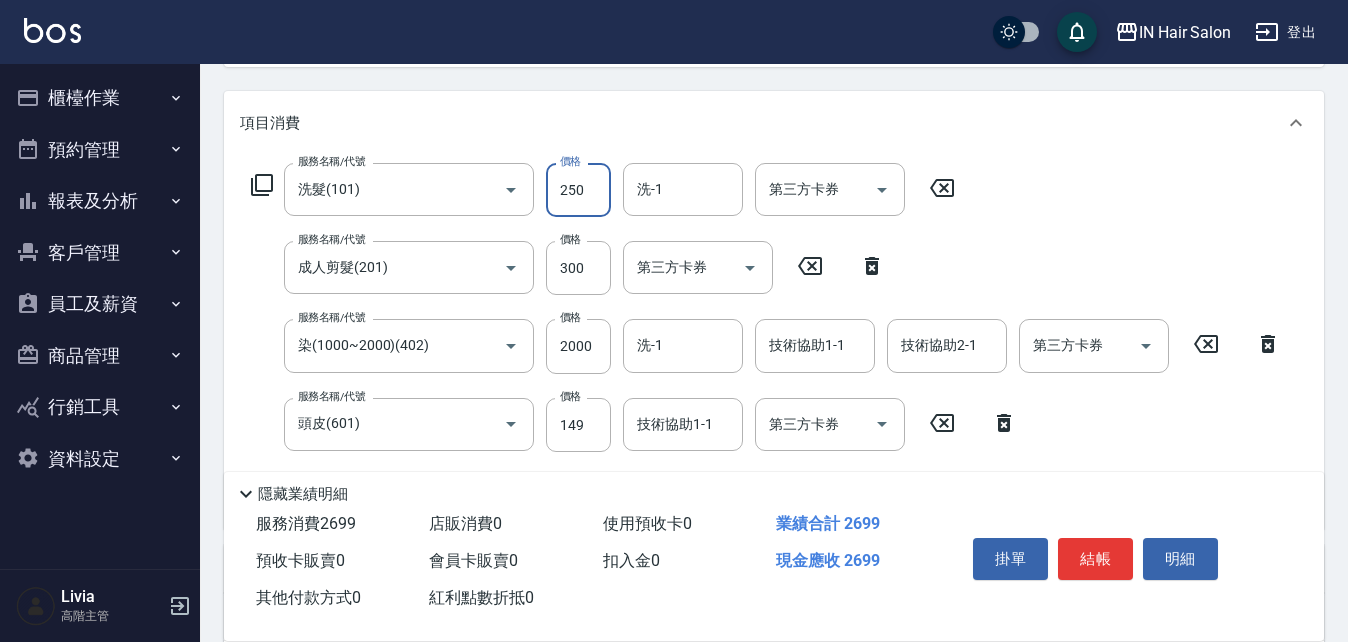 click on "250" at bounding box center [578, 190] 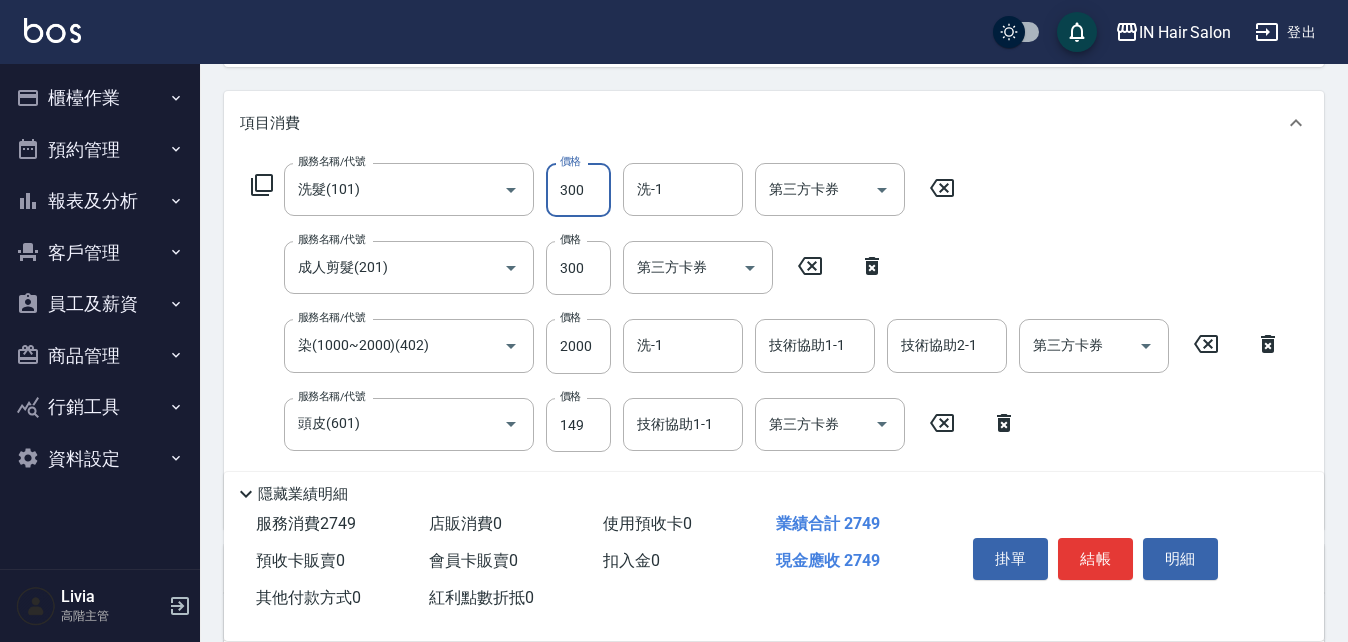 type on "300" 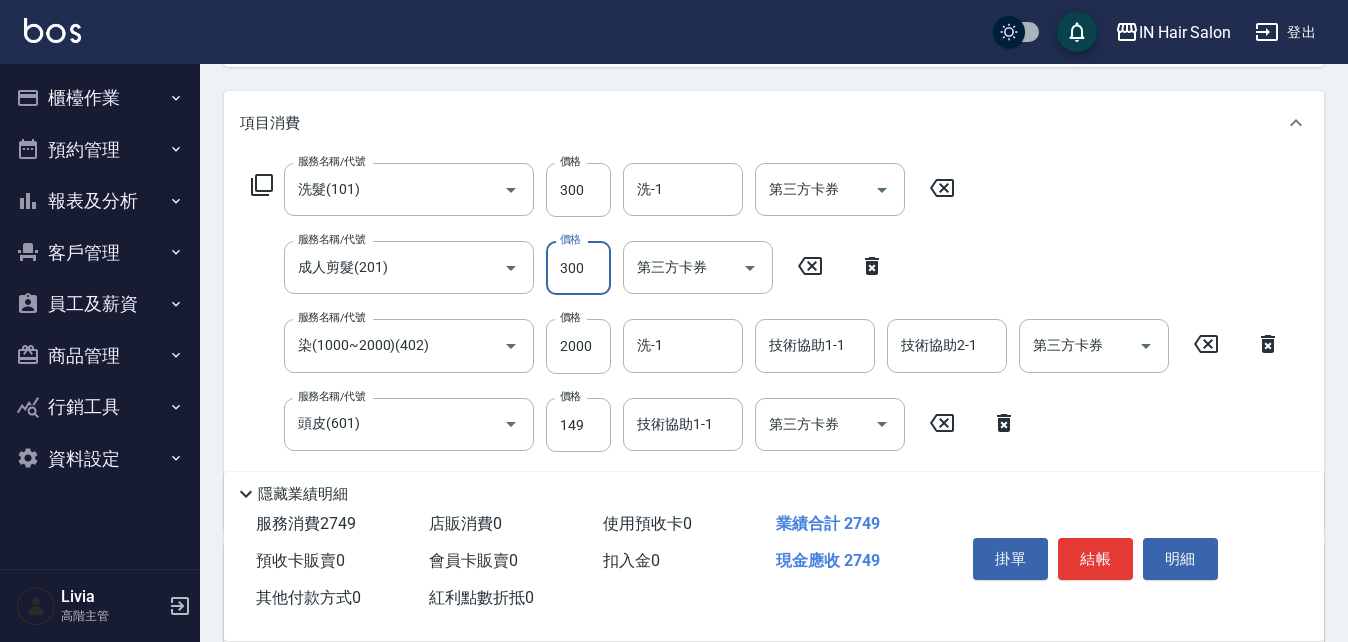 click on "300" at bounding box center (578, 268) 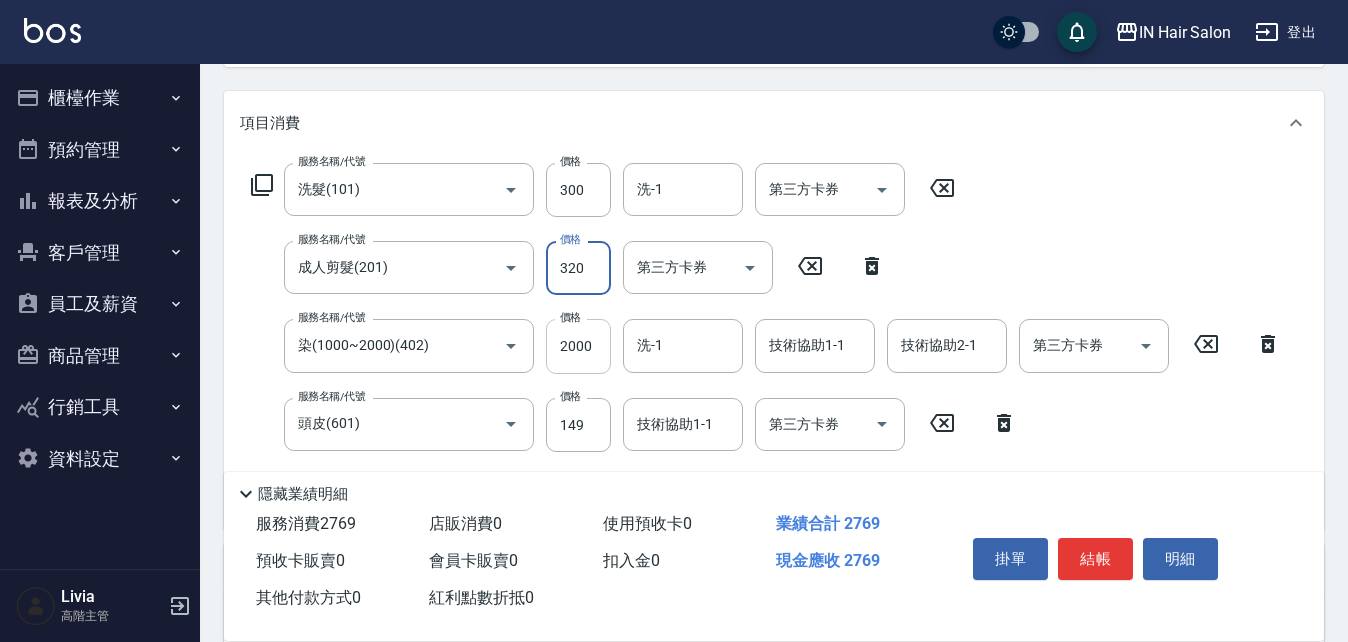 type on "320" 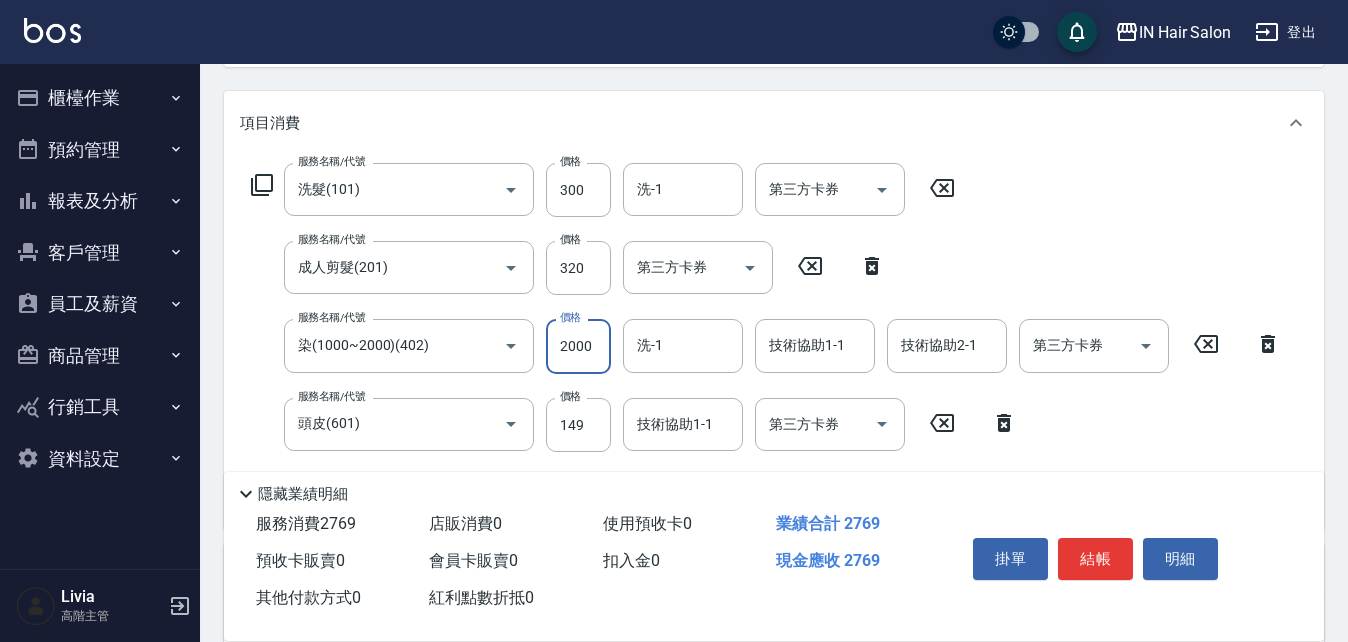 click on "2000" at bounding box center [578, 346] 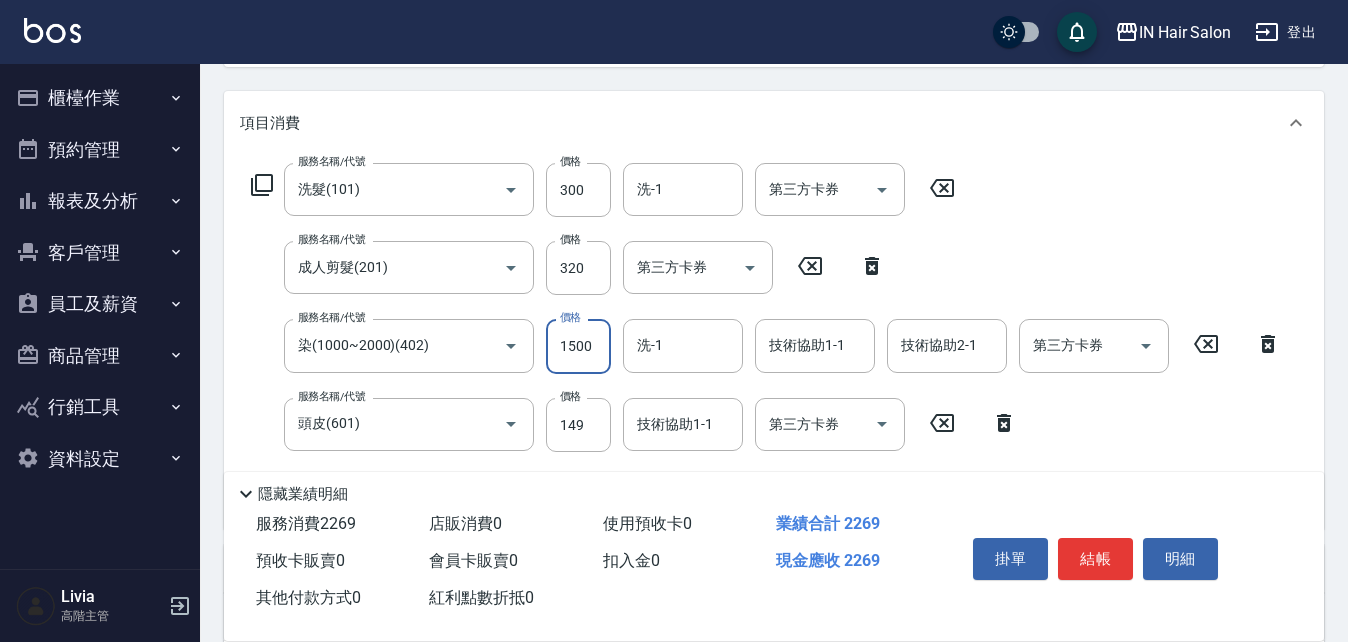 type on "1500" 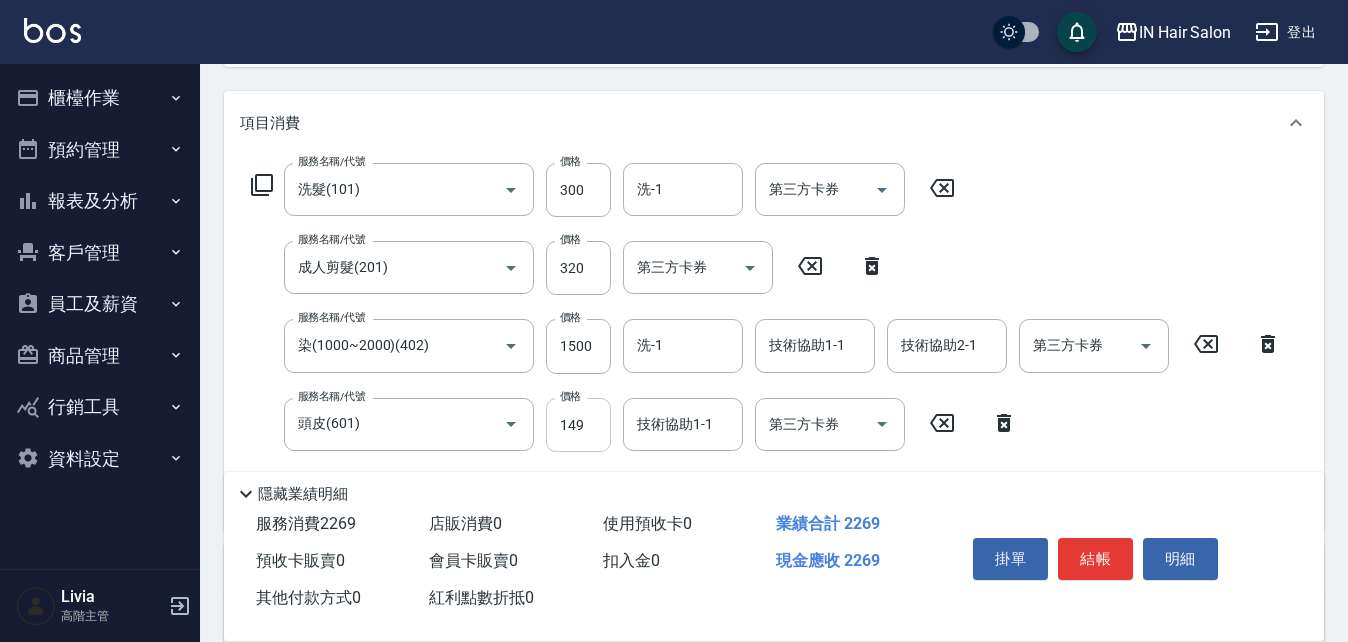 click on "149" at bounding box center [578, 425] 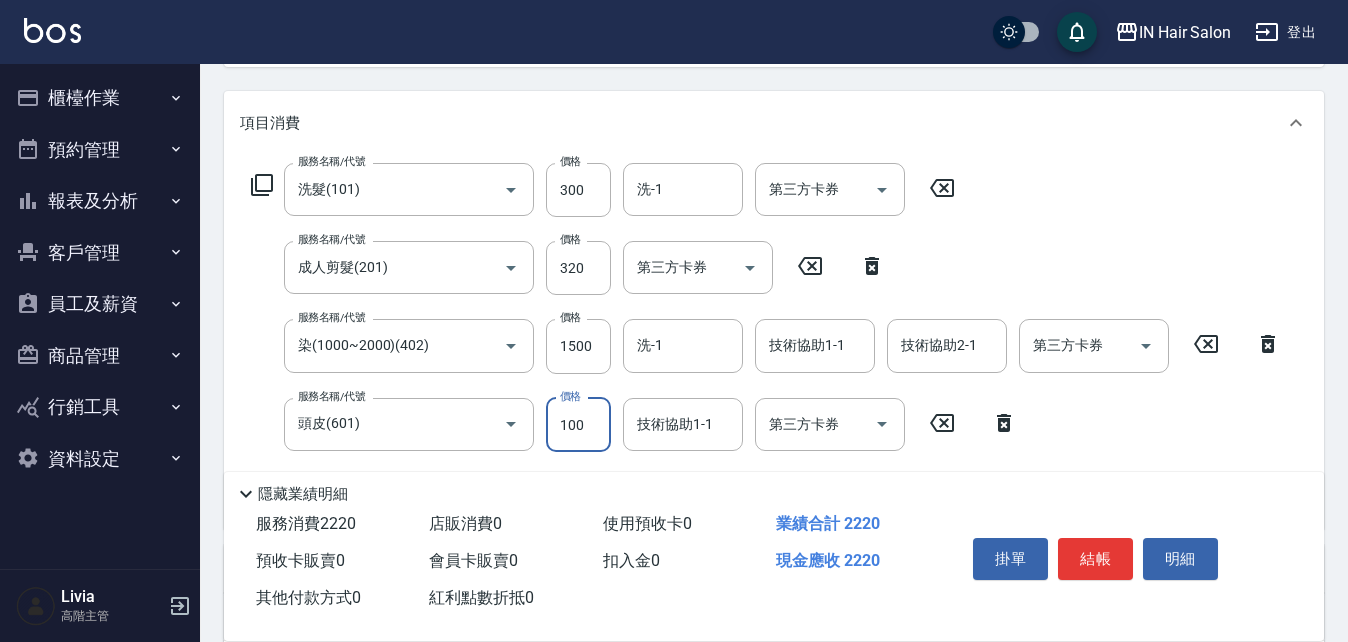 type on "100" 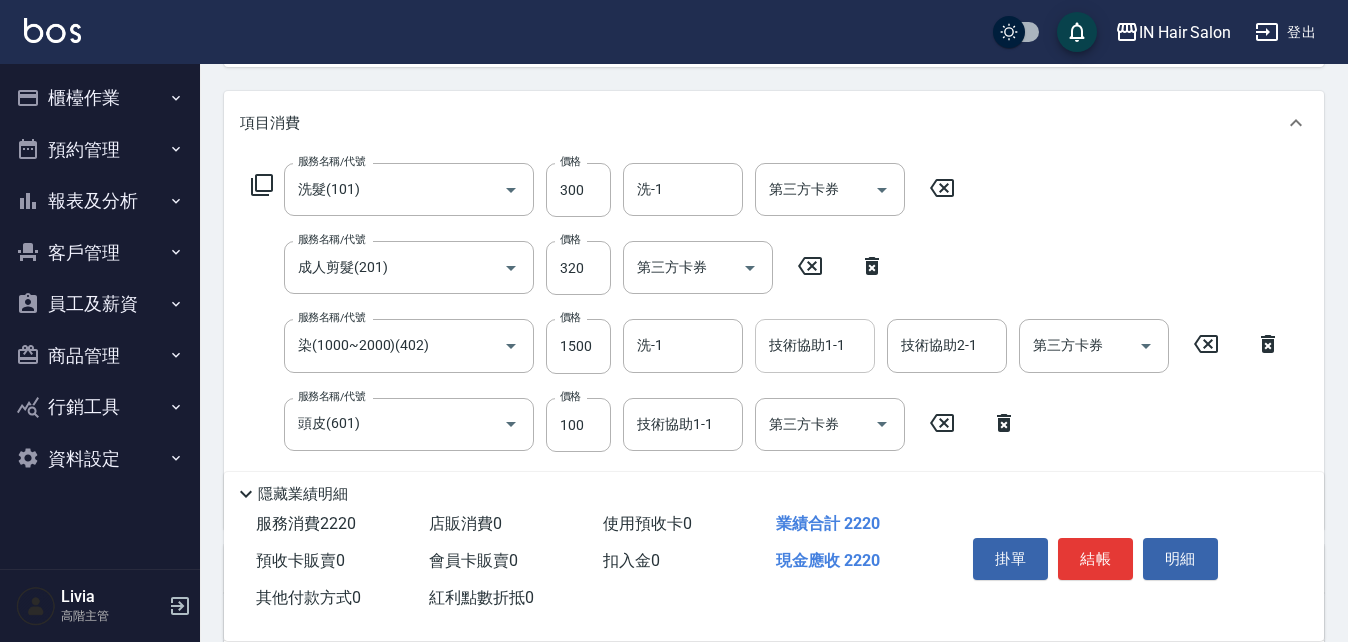 click on "技術協助1-1" at bounding box center [815, 345] 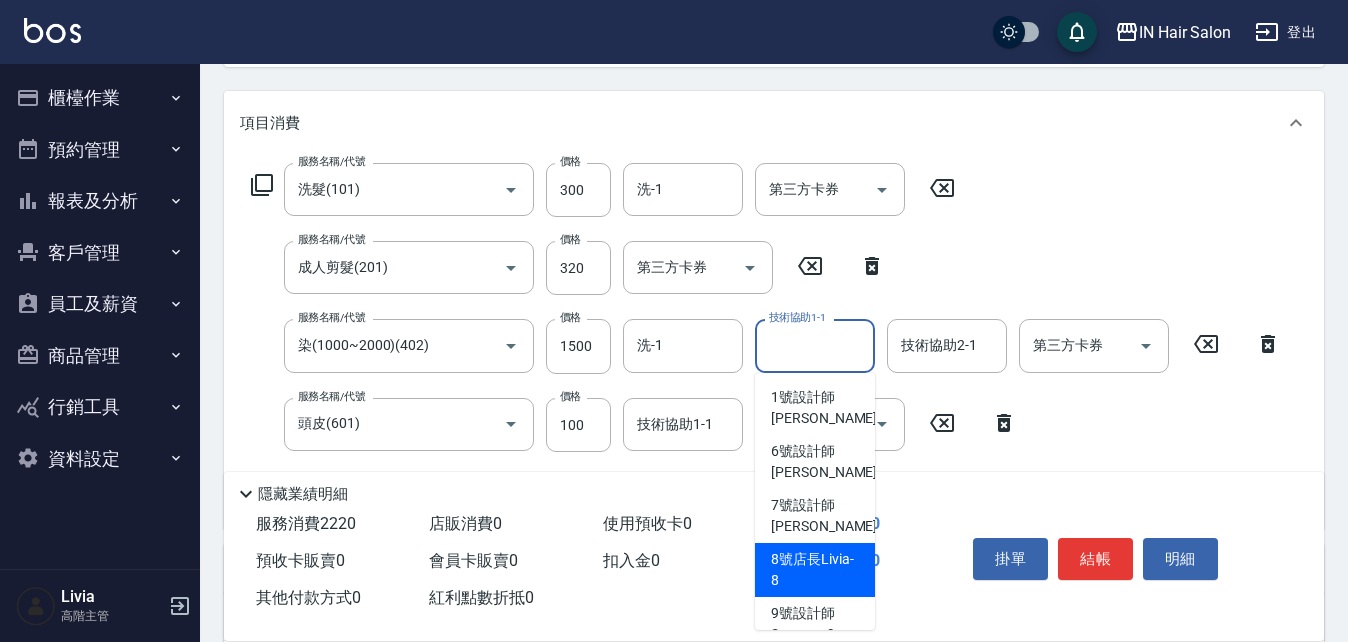 click on "8號店長Livia -8" at bounding box center [815, 570] 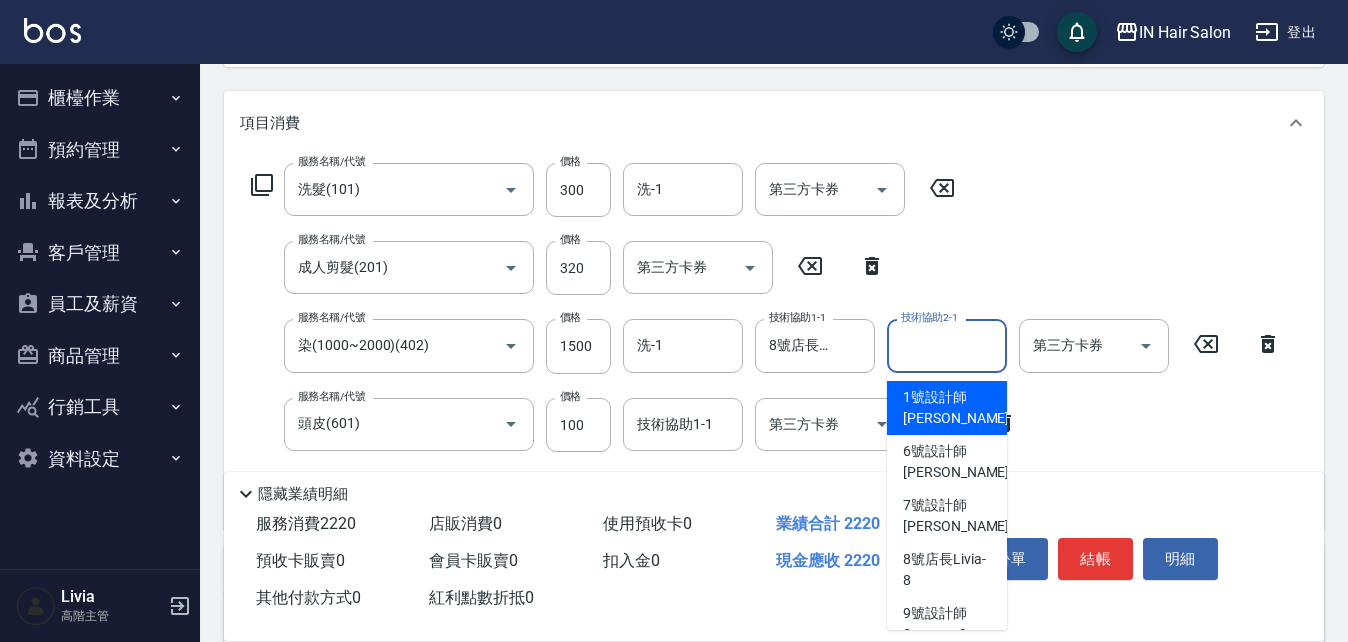 click on "技術協助2-1" at bounding box center (947, 345) 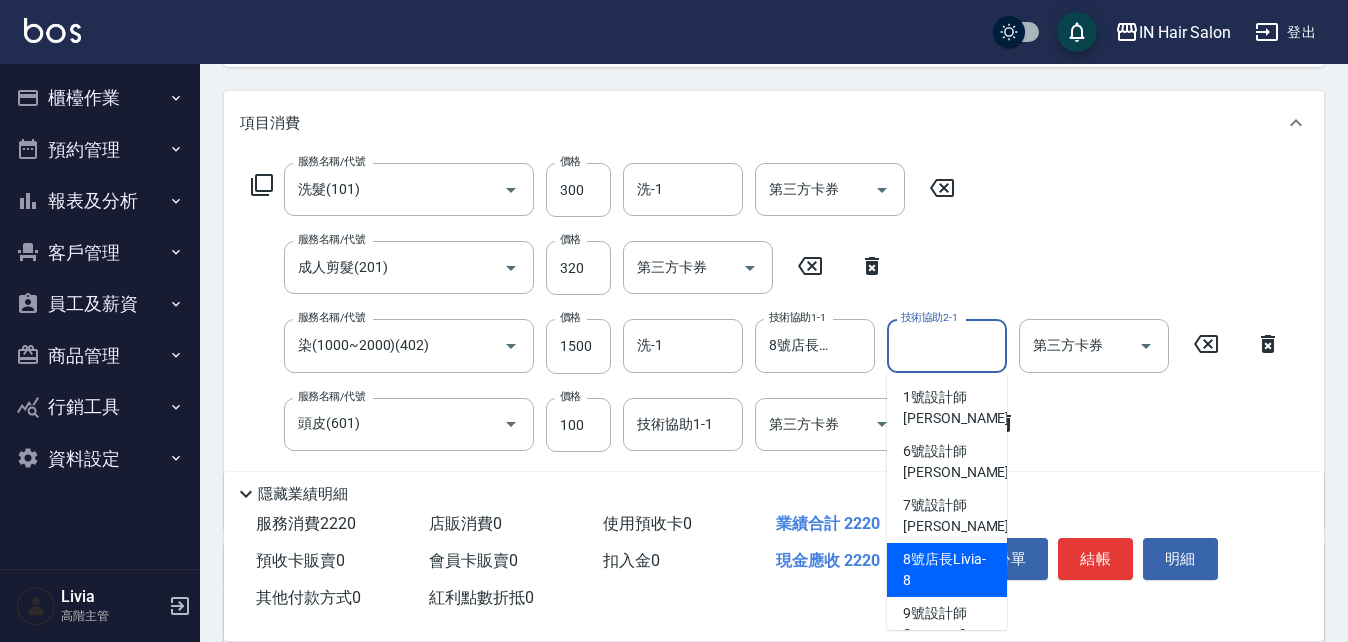 click on "8號店長Livia -8" at bounding box center (947, 570) 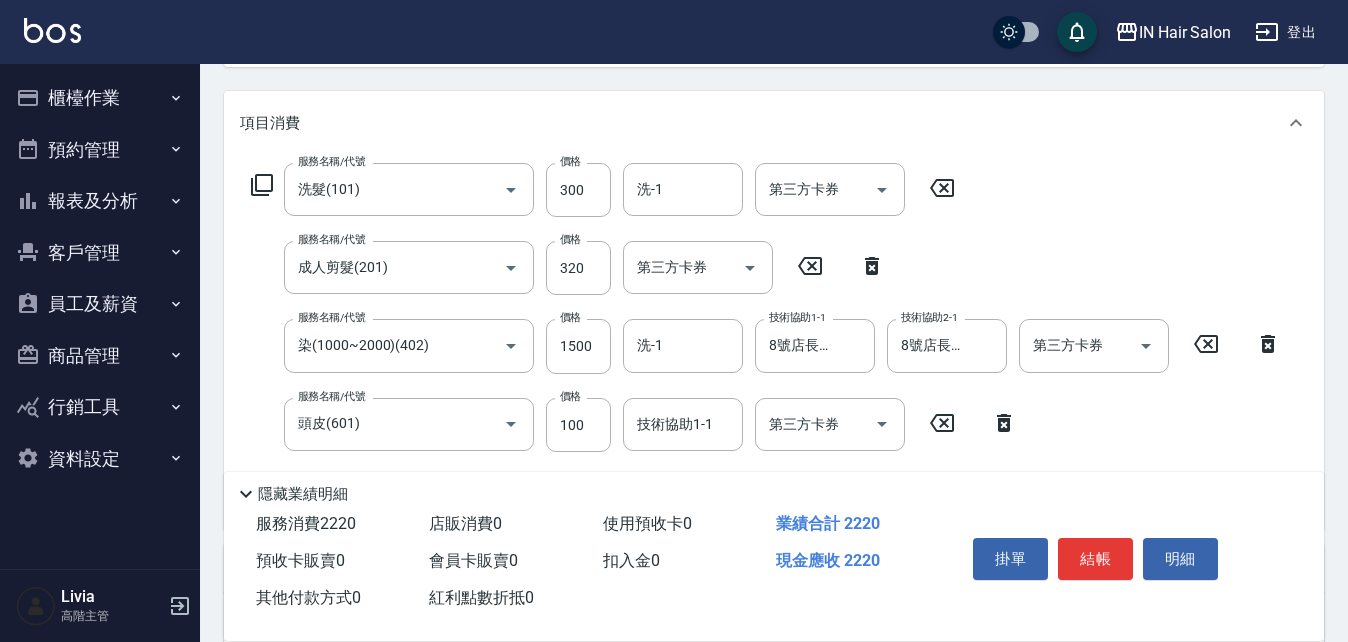 click on "服務名稱/代號 洗髮(101) 服務名稱/代號 價格 300 價格 洗-1 洗-1 第三方卡券 第三方卡券 服務名稱/代號 成人剪髮(201) 服務名稱/代號 價格 320 價格 第三方卡券 第三方卡券 服務名稱/代號 染(1000~2000)(402) 服務名稱/代號 價格 1500 價格 洗-1 洗-1 技術協助1-1 8號店長Livia-8 技術協助1-1 技術協助2-1 8號店長Livia-8 技術協助2-1 第三方卡券 第三方卡券 服務名稱/代號 頭皮(601) 服務名稱/代號 價格 100 價格 技術協助1-1 技術協助1-1 第三方卡券 第三方卡券" at bounding box center [766, 338] 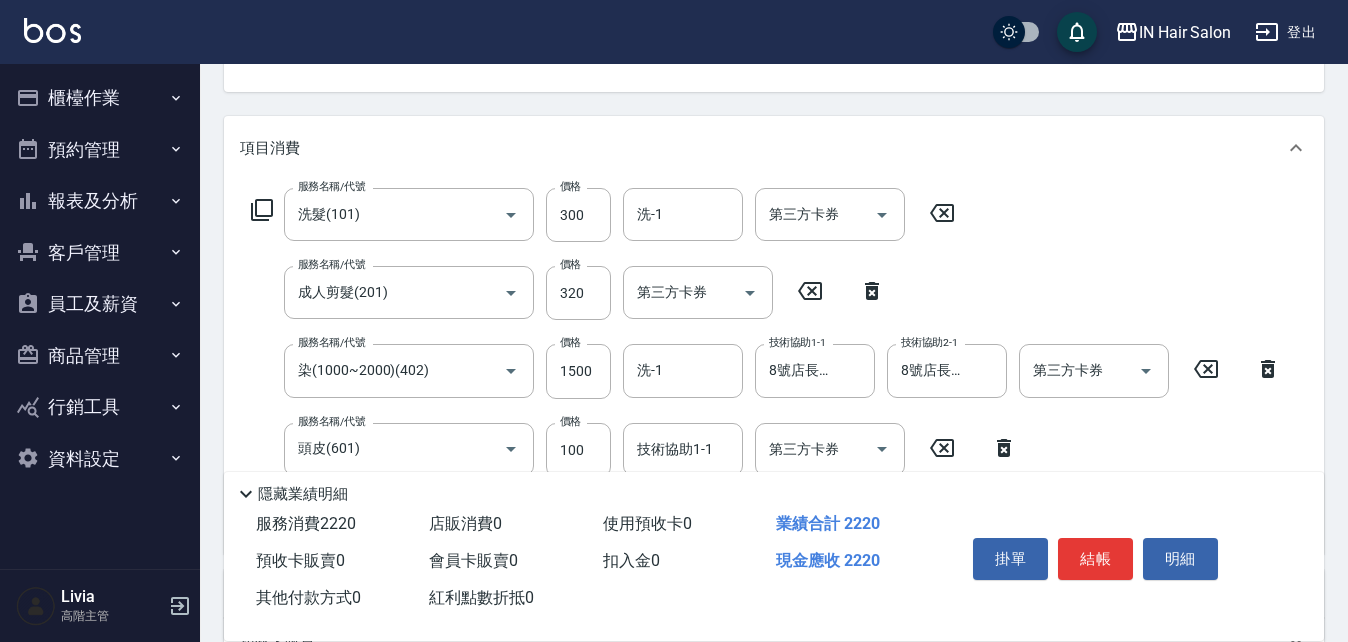 scroll, scrollTop: 437, scrollLeft: 0, axis: vertical 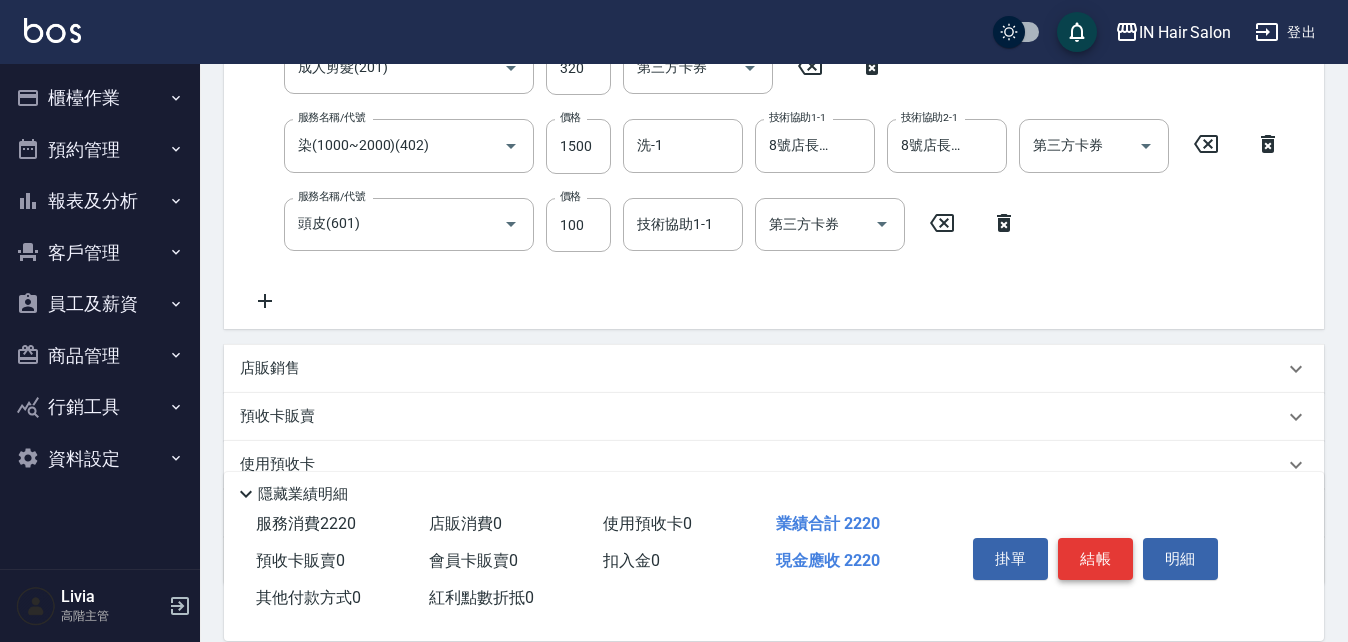click on "結帳" at bounding box center (1095, 559) 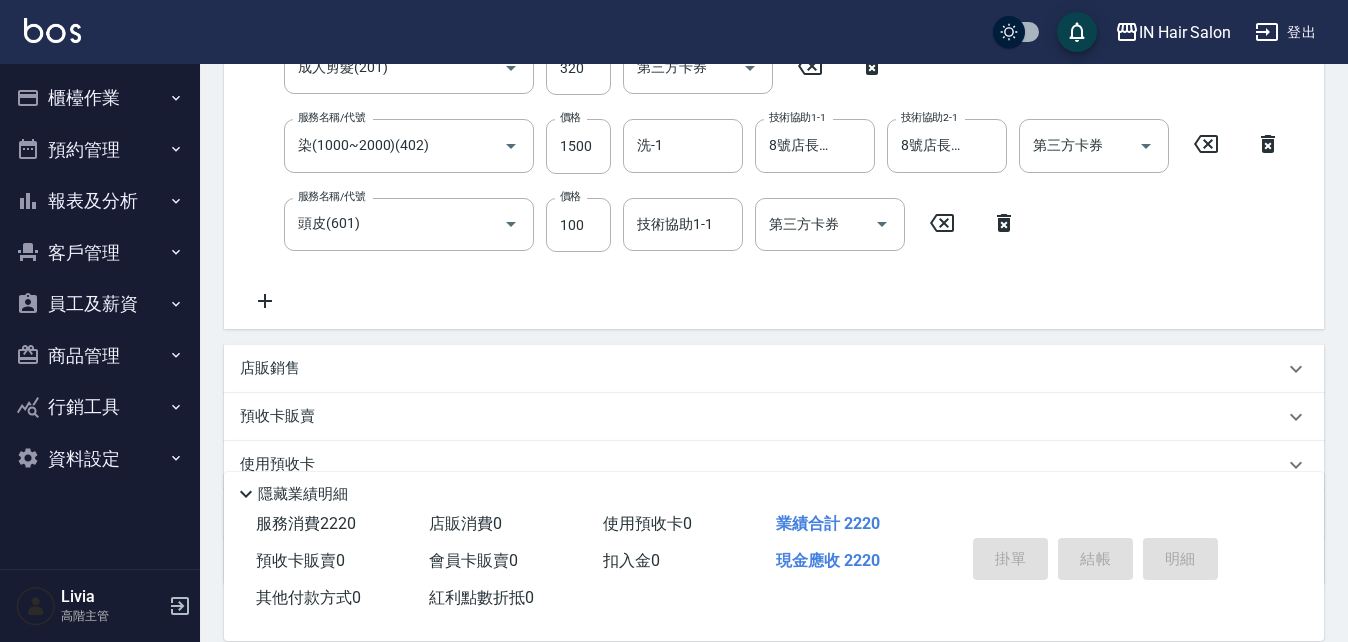 type on "[DATE] 13:07" 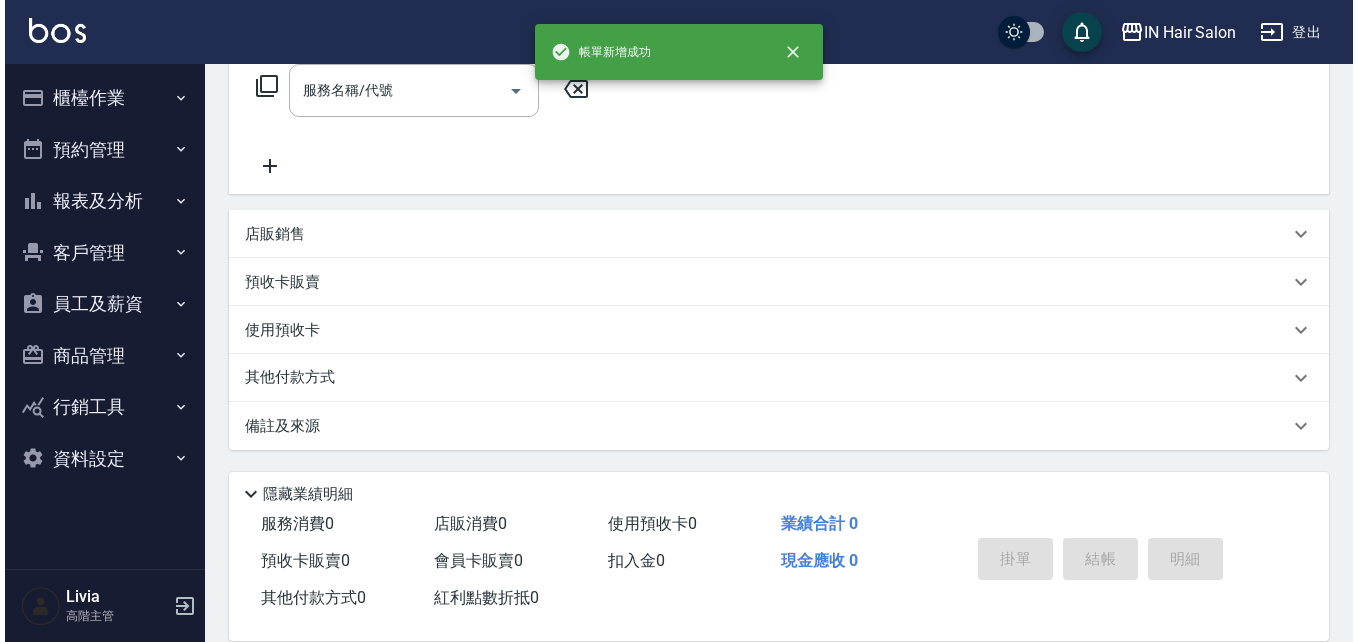 scroll, scrollTop: 0, scrollLeft: 0, axis: both 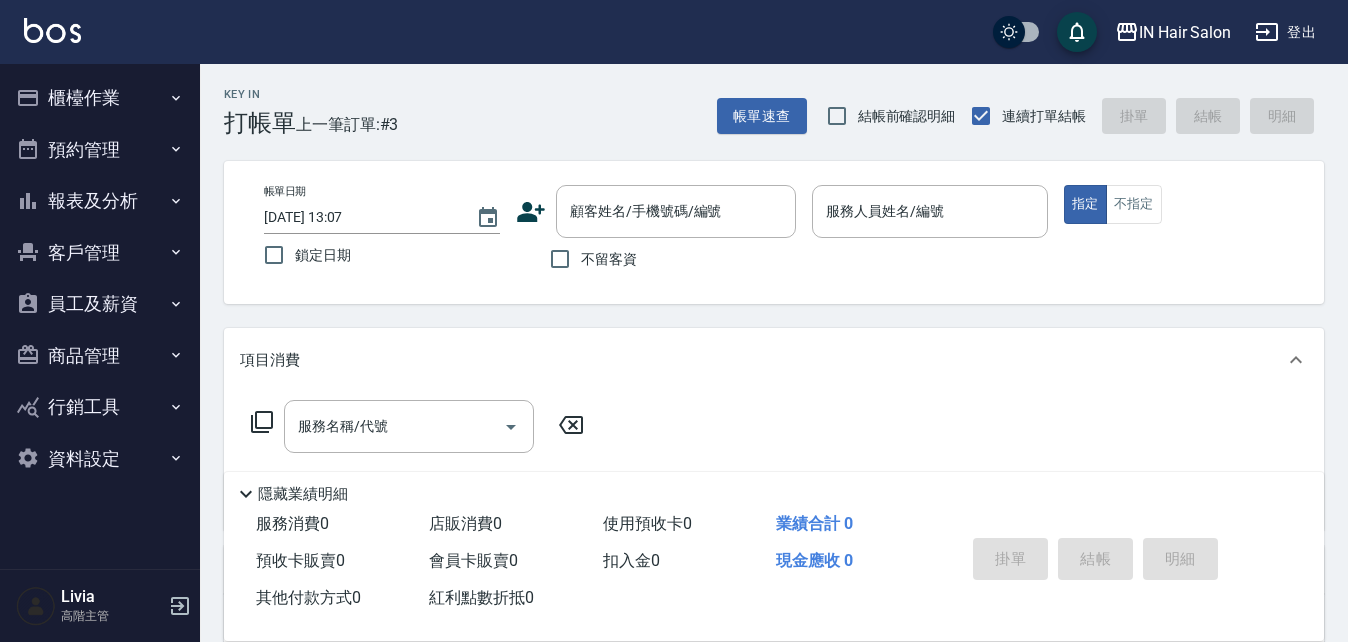 click 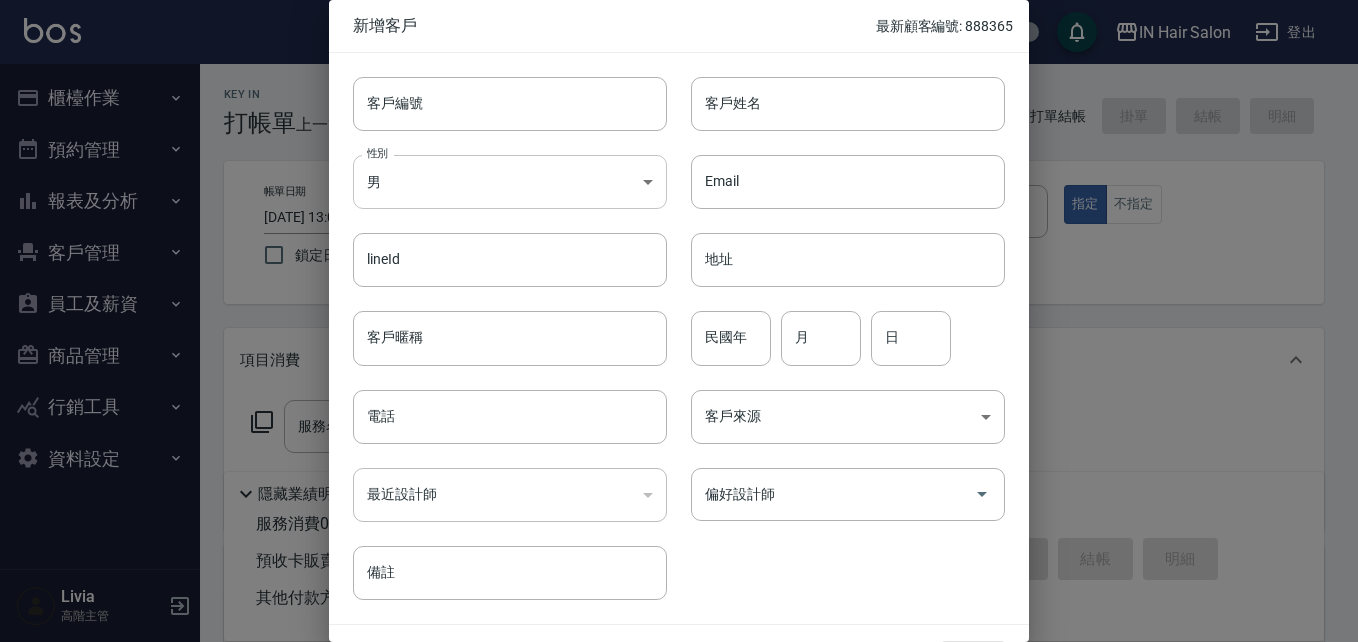 click on "IN Hair Salon 登出 櫃檯作業 打帳單 帳單列表 掛單列表 座位開單 營業儀表板 現金收支登錄 高階收支登錄 材料自購登錄 每日結帳 排班表 現場電腦打卡 掃碼打卡 預約管理 預約管理 單日預約紀錄 單週預約紀錄 報表及分析 報表目錄 消費分析儀表板 店家區間累計表 店家日報表 店家排行榜 互助日報表 互助月報表 互助排行榜 互助點數明細 互助業績報表 全店業績分析表 每日業績分析表 營業統計分析表 營業項目月分析表 設計師業績表 設計師日報表 設計師業績分析表 設計師業績月報表 設計師抽成報表 設計師排行榜 商品銷售排行榜 商品消耗明細 商品進銷貨報表 商品庫存表 商品庫存盤點表 會員卡銷售報表 服務扣項明細表 單一服務項目查詢 店販抽成明細 店販分類抽成明細 顧客入金餘額表 顧客卡券餘額表 每日非現金明細 每日收支明細 收支分類明細表 收支匯款表 0" at bounding box center [679, 489] 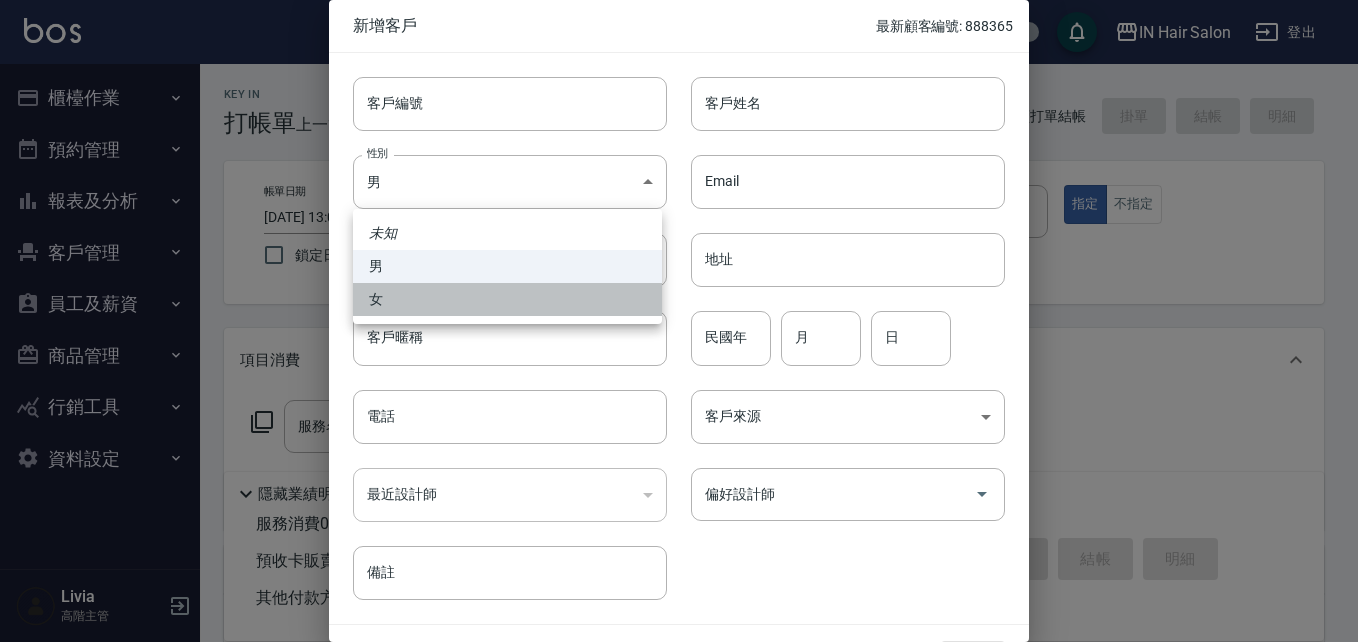 click on "女" at bounding box center [507, 299] 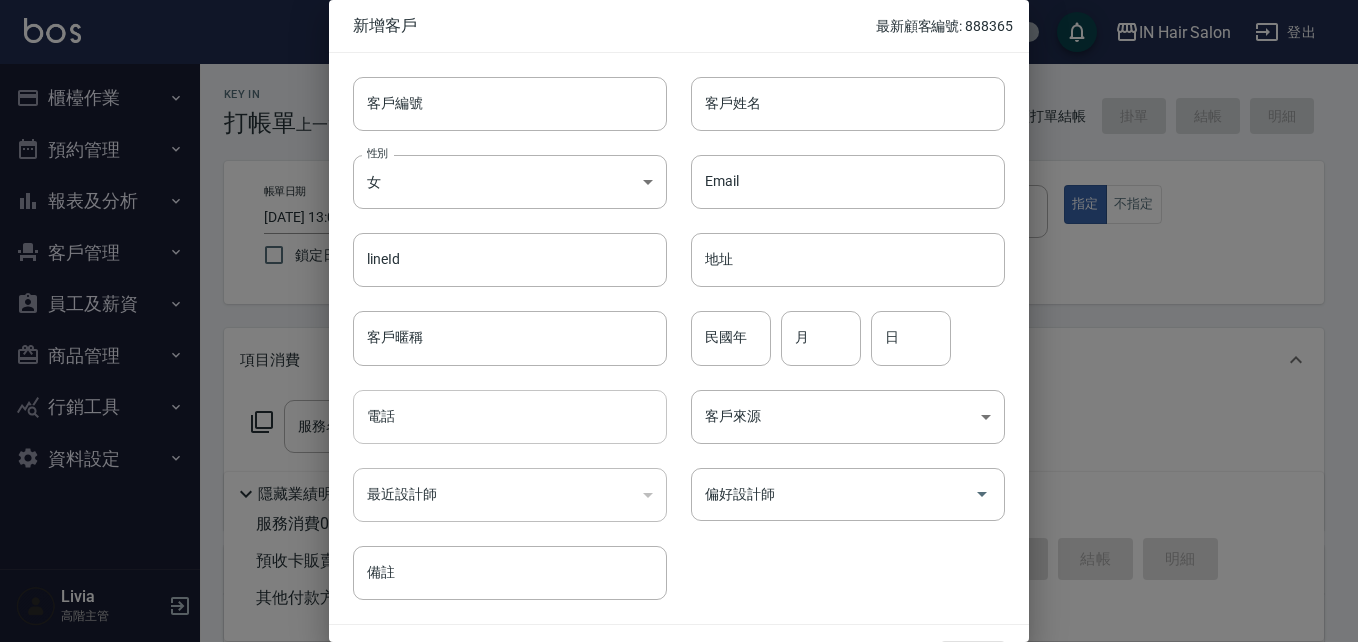 click on "電話" at bounding box center [510, 417] 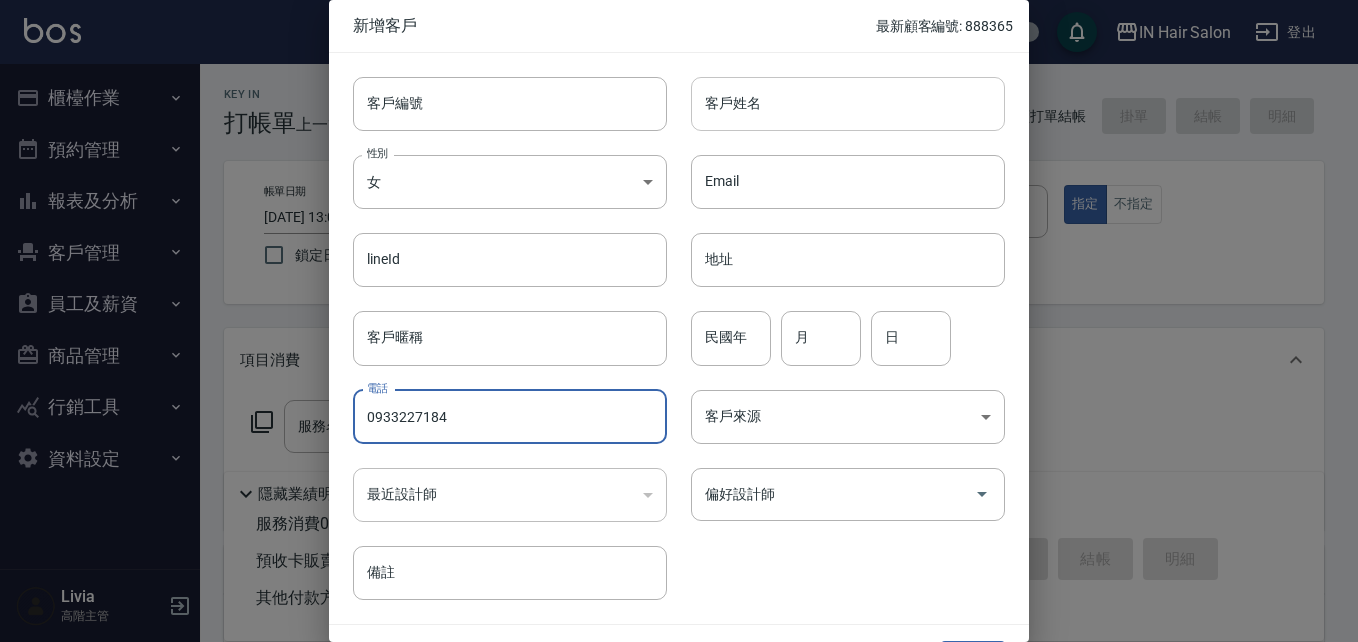 type on "0933227184" 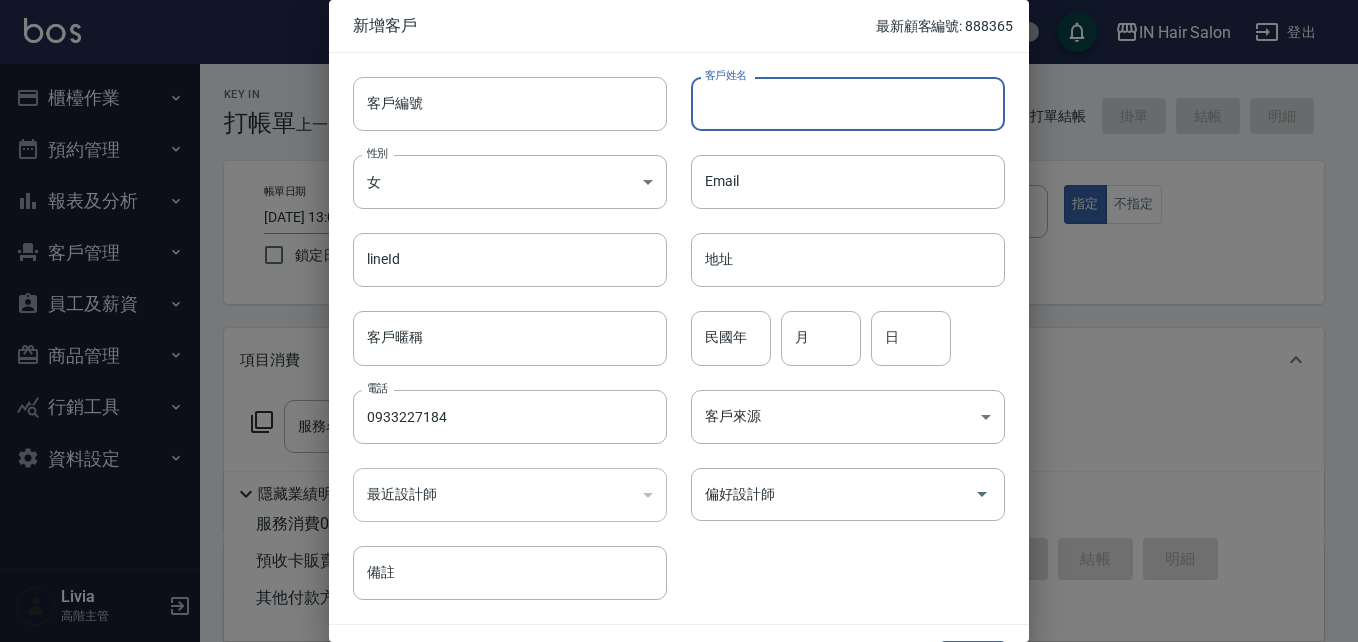 click on "客戶姓名" at bounding box center (848, 104) 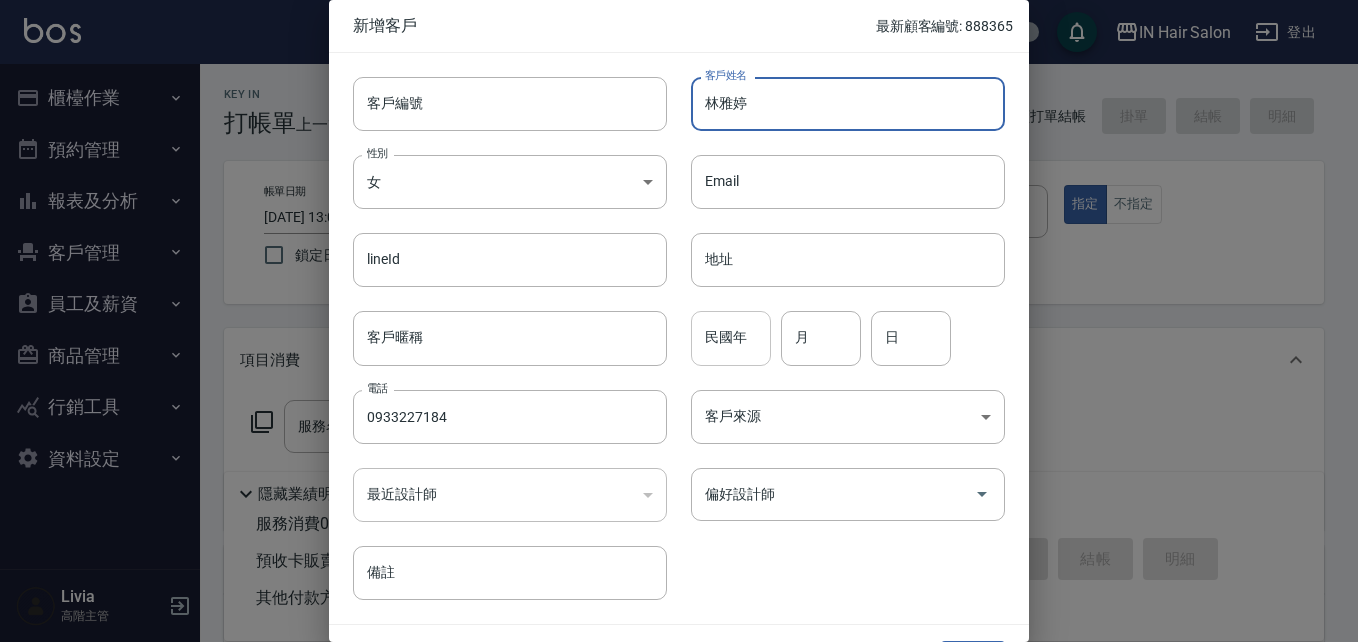 type on "林雅婷" 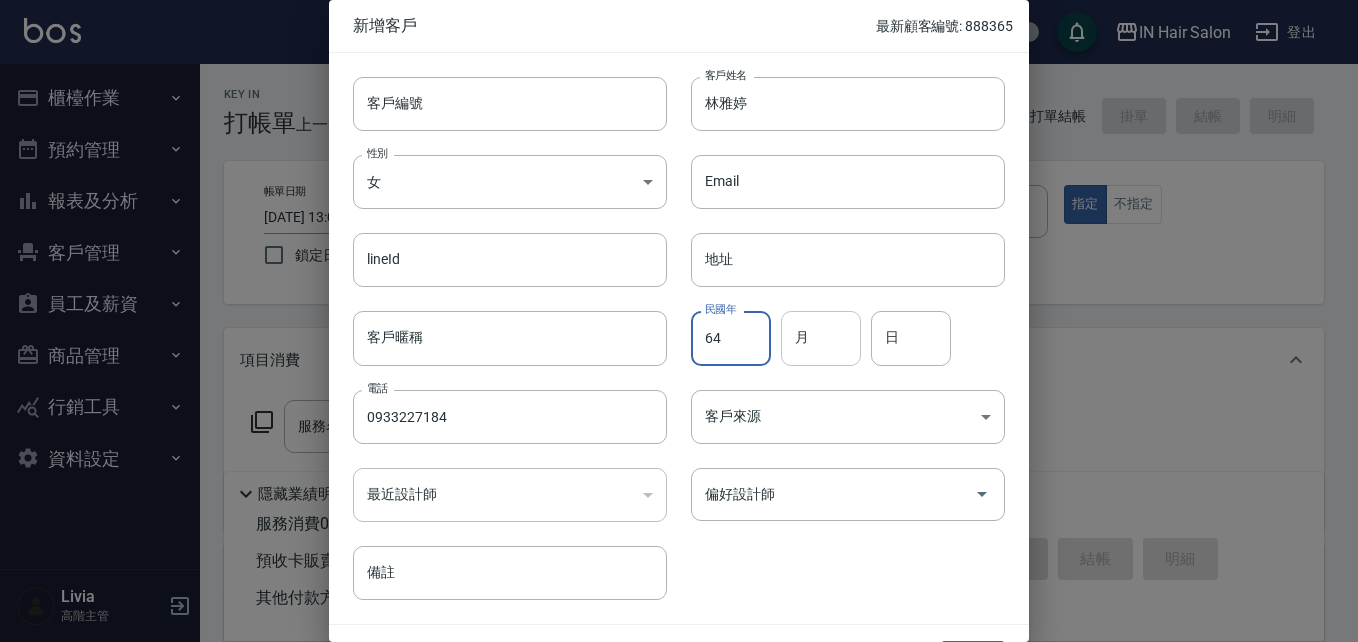 type on "64" 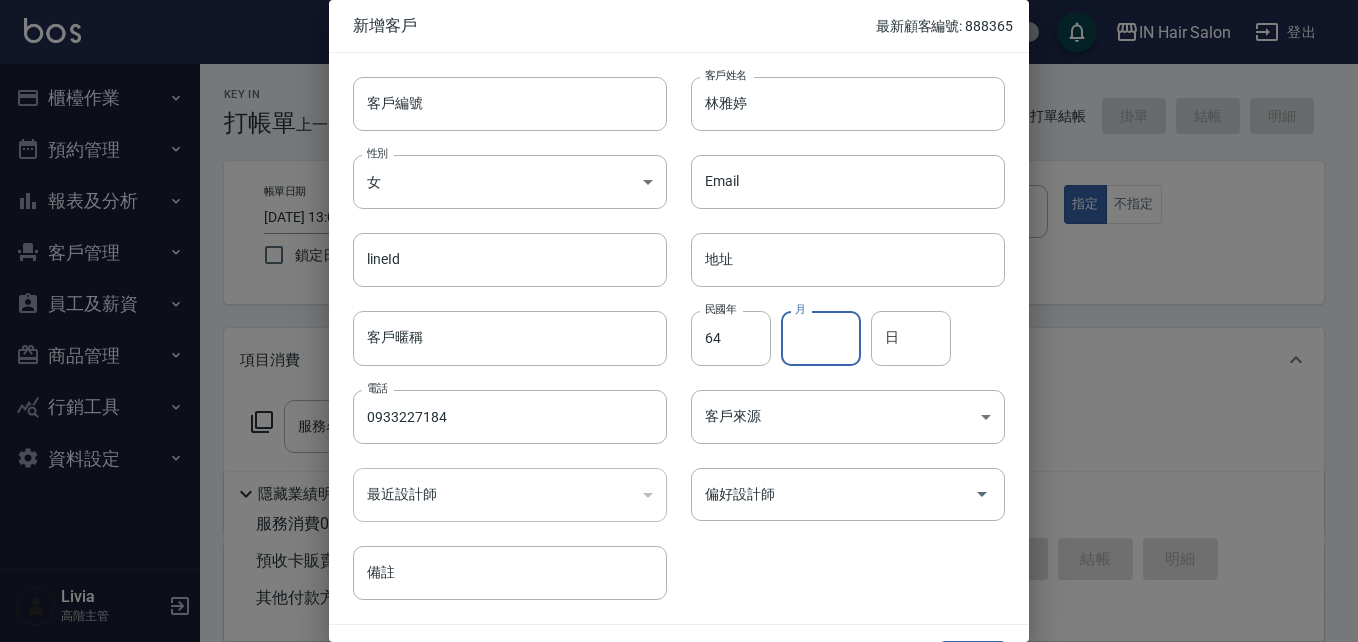 click on "月" at bounding box center [821, 338] 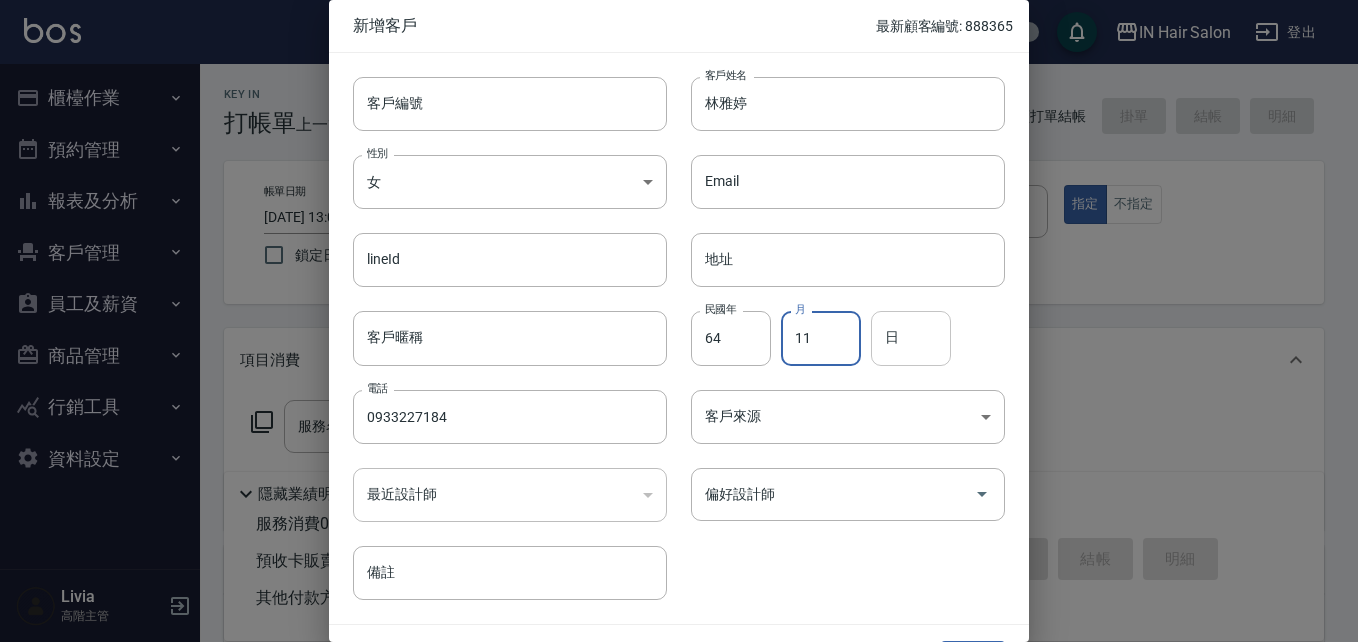 type on "11" 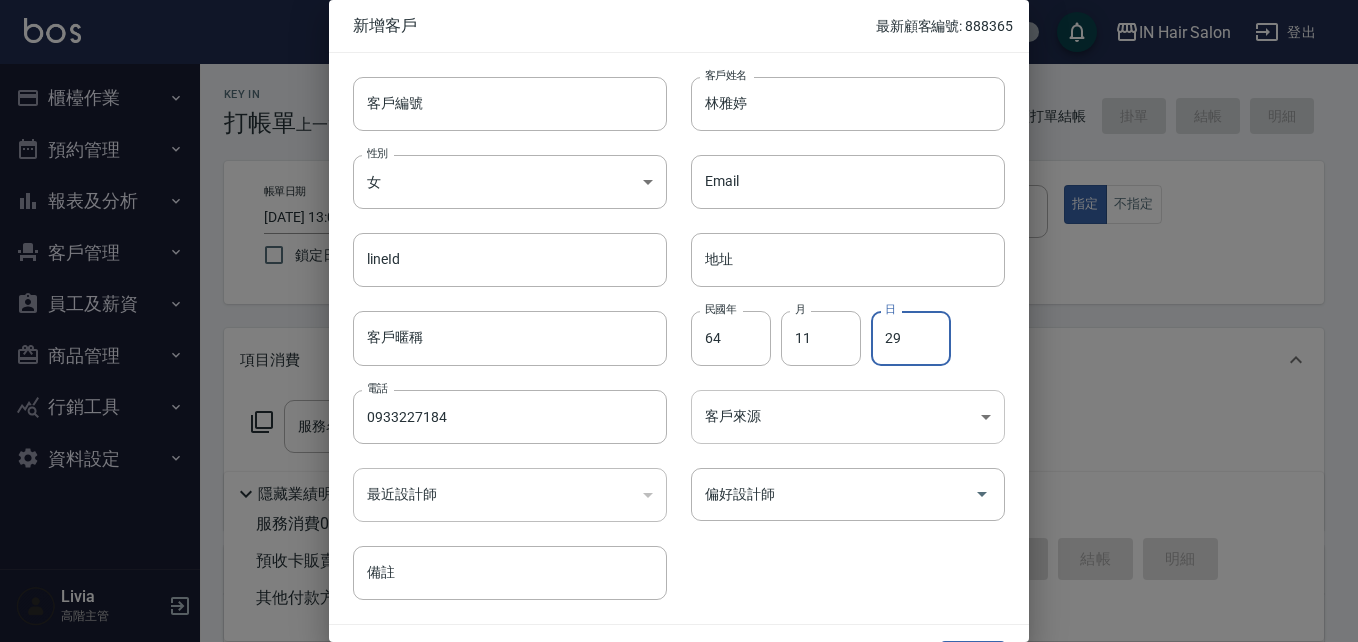 type on "29" 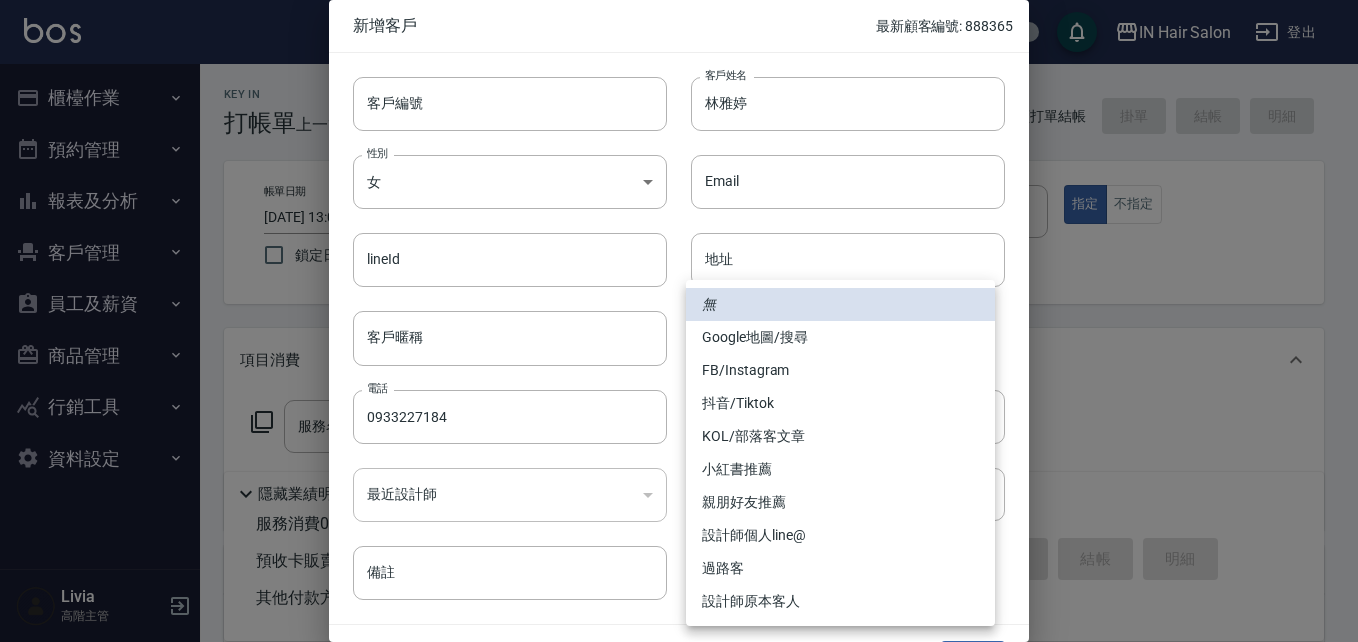 drag, startPoint x: 738, startPoint y: 420, endPoint x: 738, endPoint y: 439, distance: 19 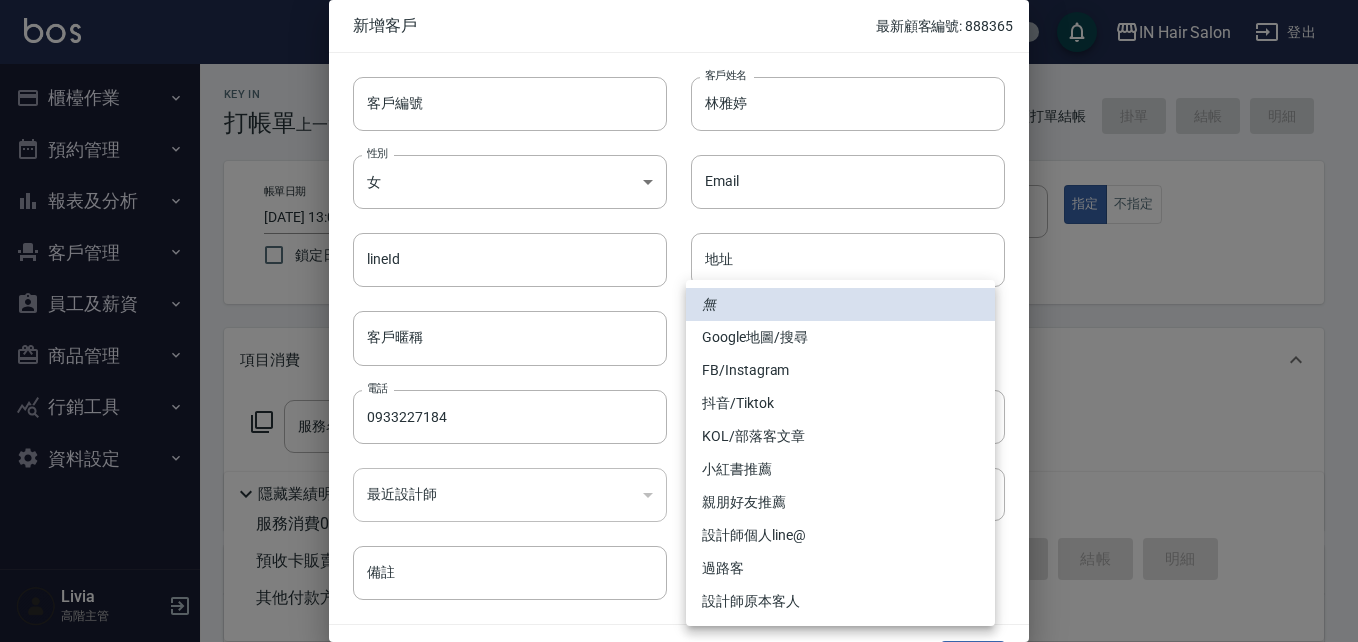 click on "過路客" at bounding box center [840, 568] 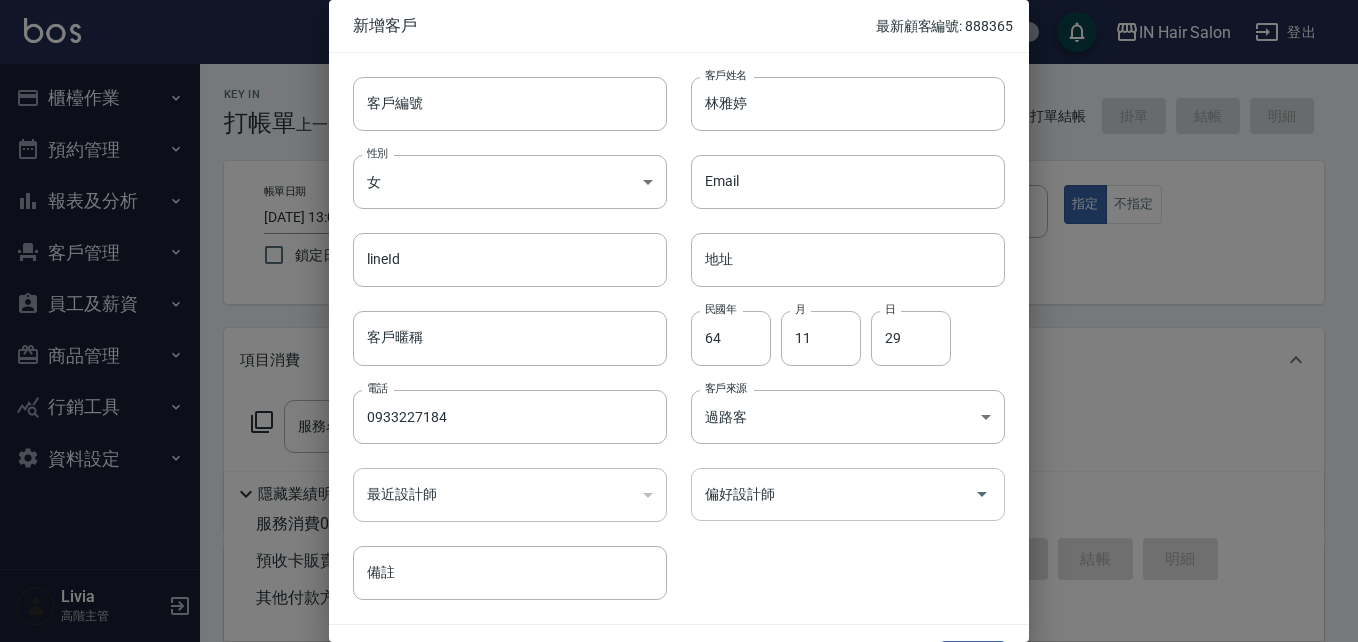 click on "偏好設計師" at bounding box center (833, 494) 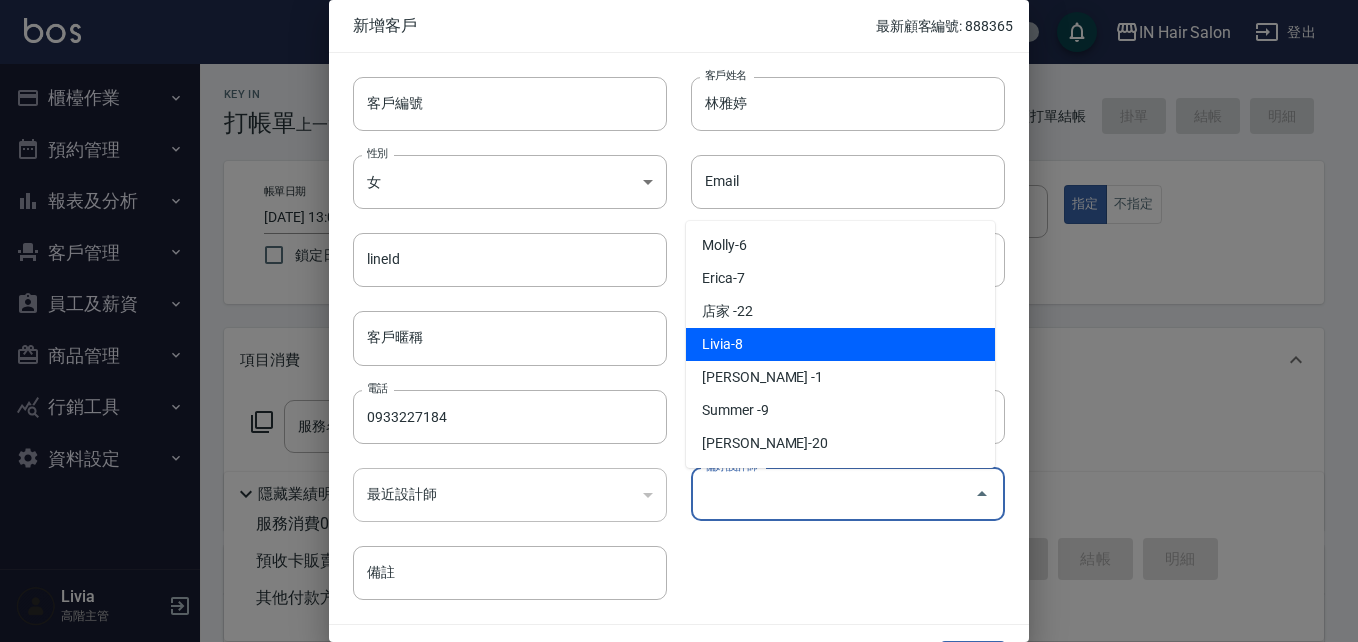 click on "Livia-8" at bounding box center (840, 344) 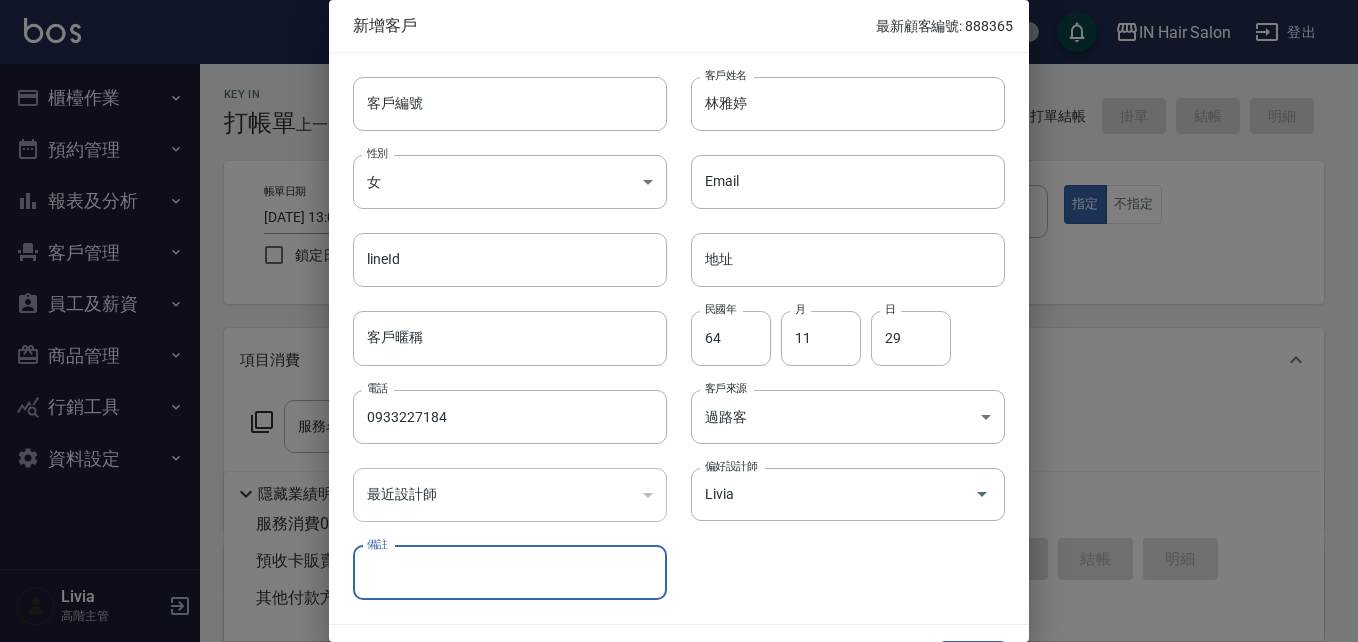drag, startPoint x: 766, startPoint y: 594, endPoint x: 793, endPoint y: 575, distance: 33.01515 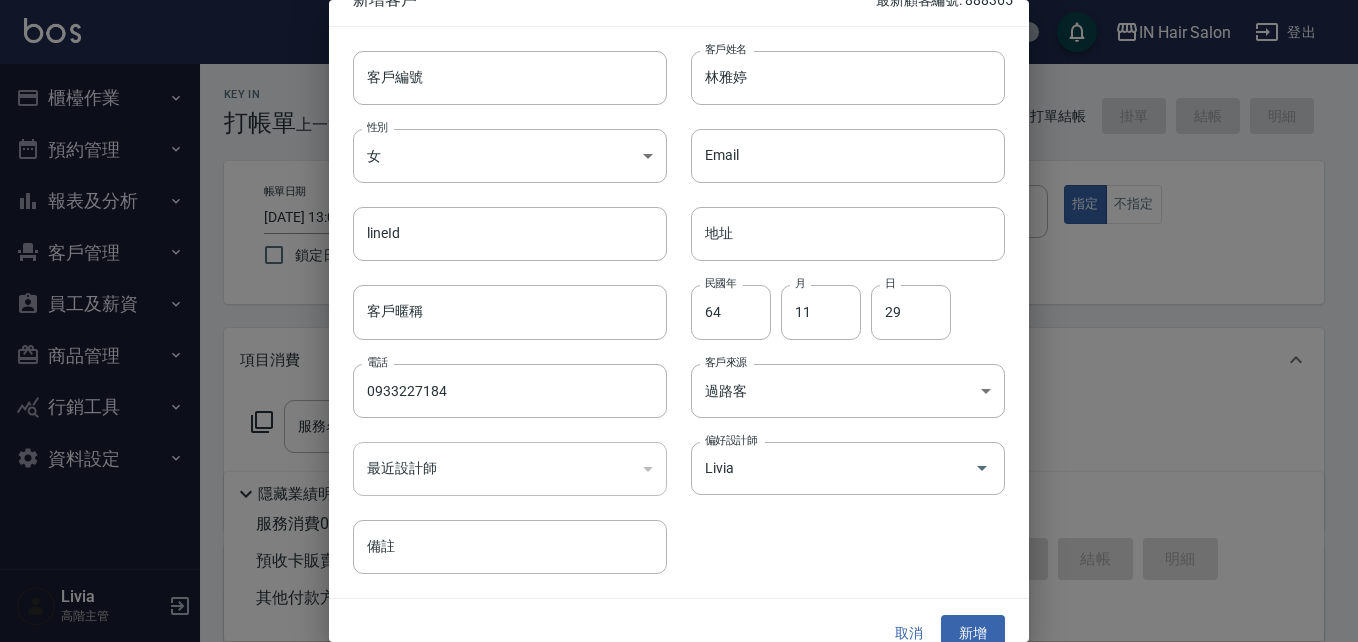 scroll, scrollTop: 51, scrollLeft: 0, axis: vertical 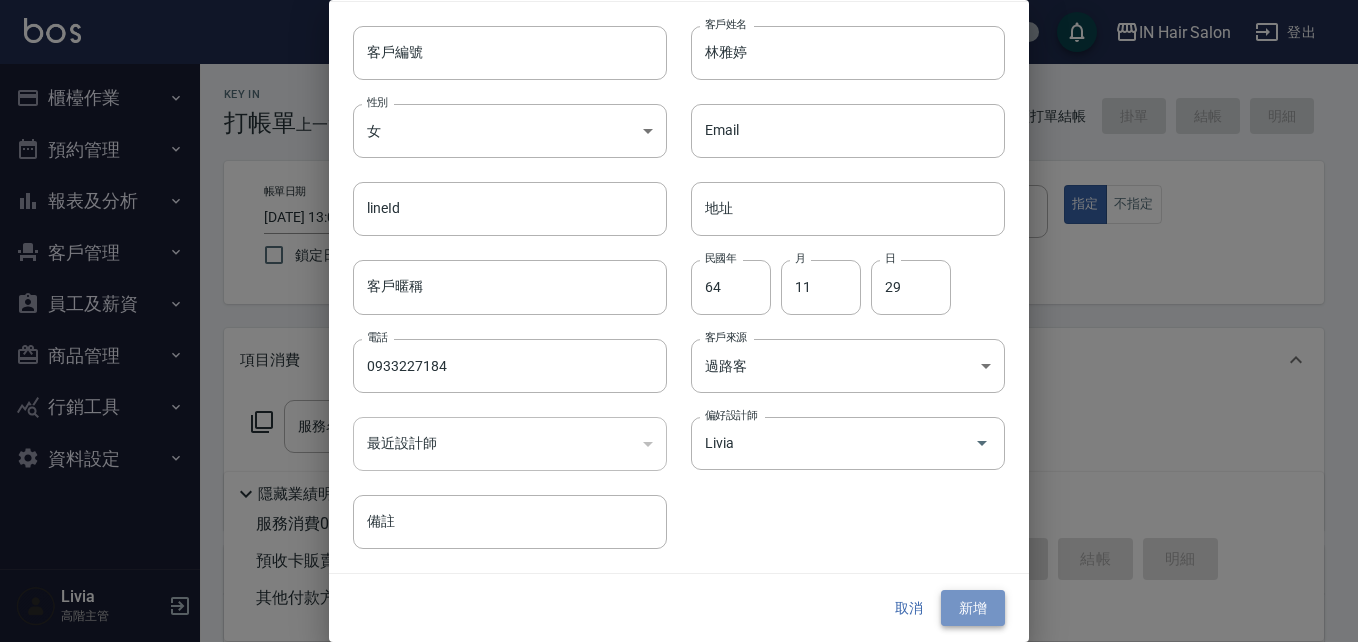 click on "新增" at bounding box center (973, 608) 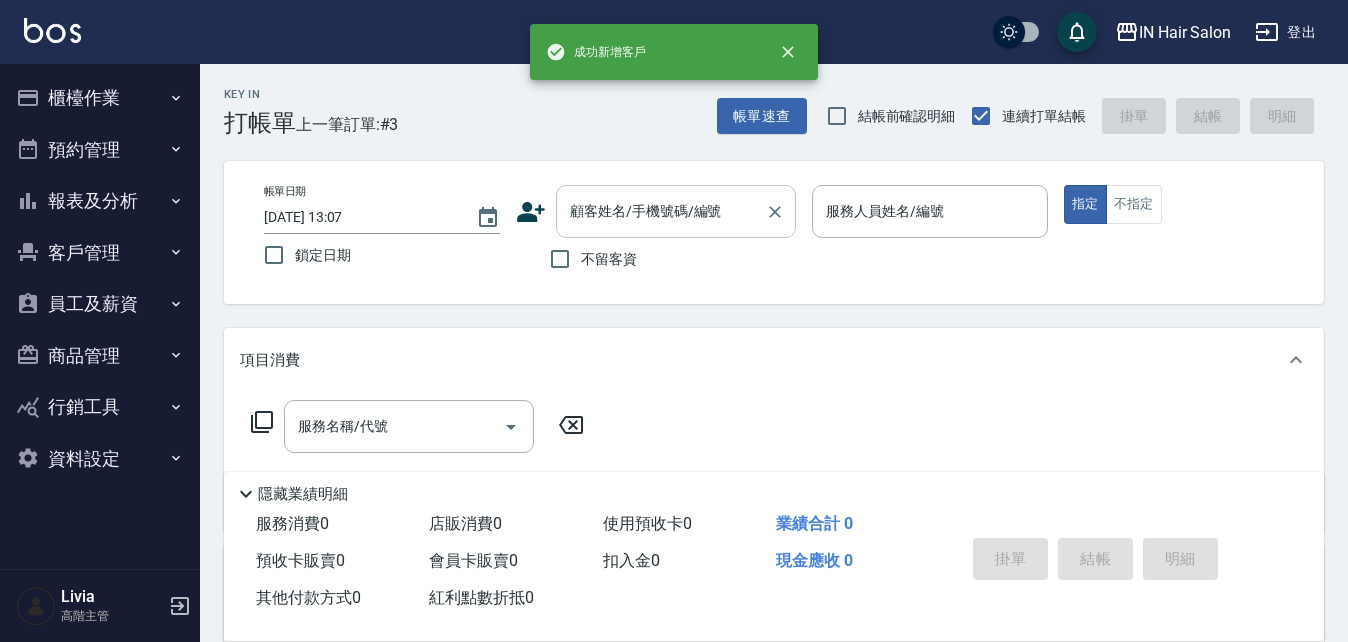 click on "顧客姓名/手機號碼/編號" at bounding box center [661, 211] 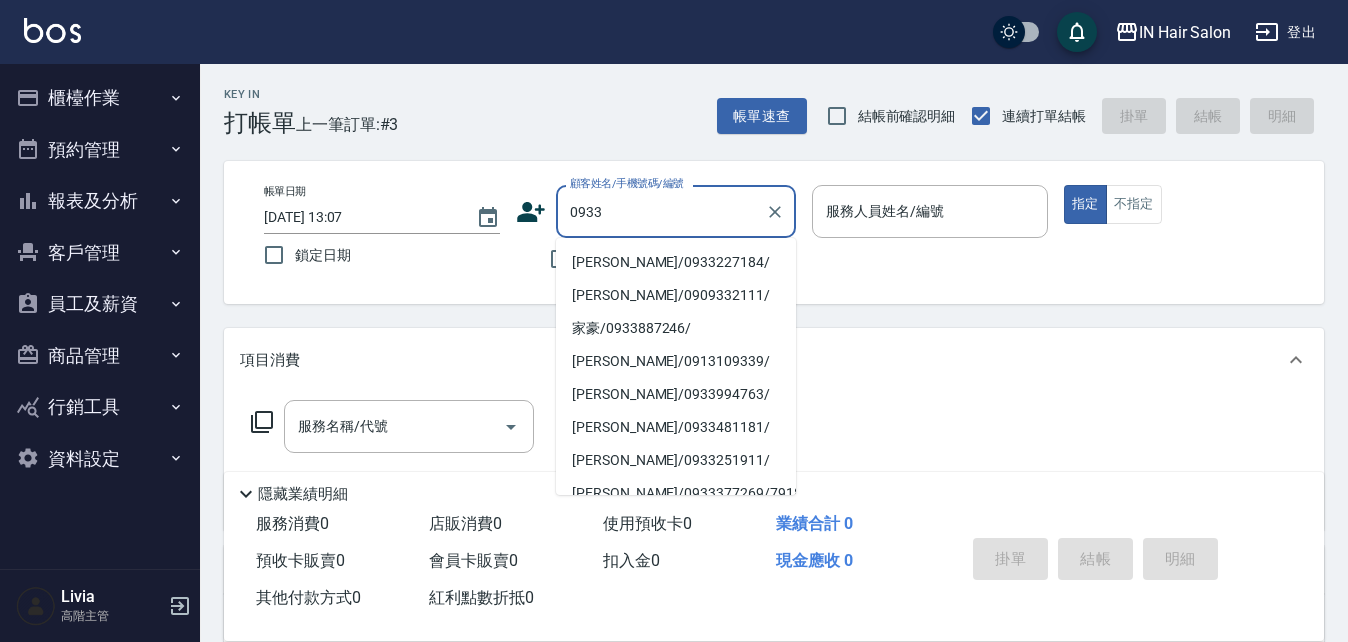 click on "[PERSON_NAME]/0933227184/" at bounding box center [676, 262] 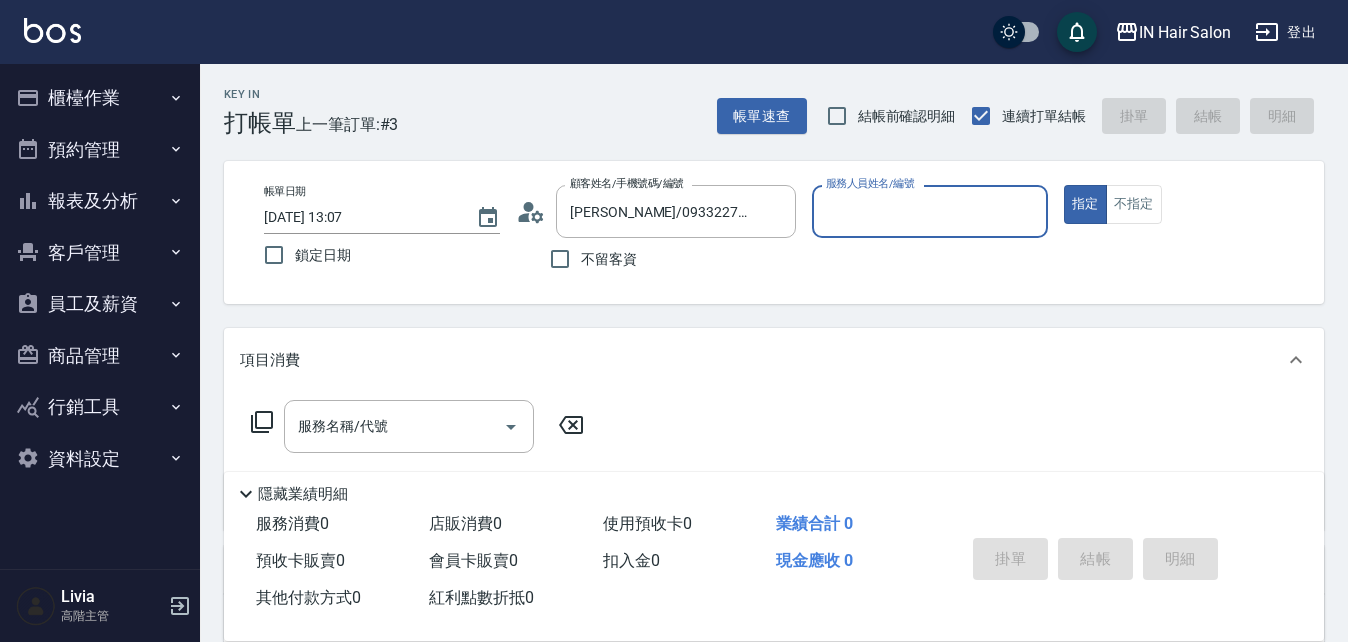 type on "8號店長Livia-8" 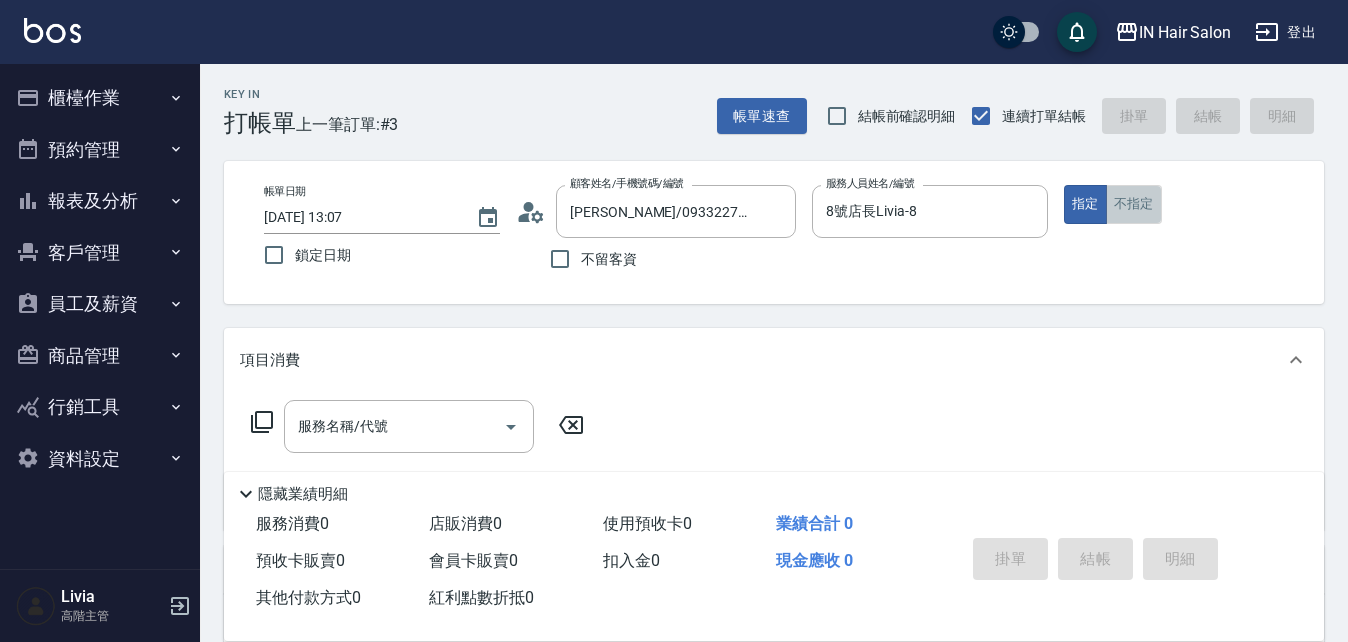 click on "不指定" at bounding box center (1134, 204) 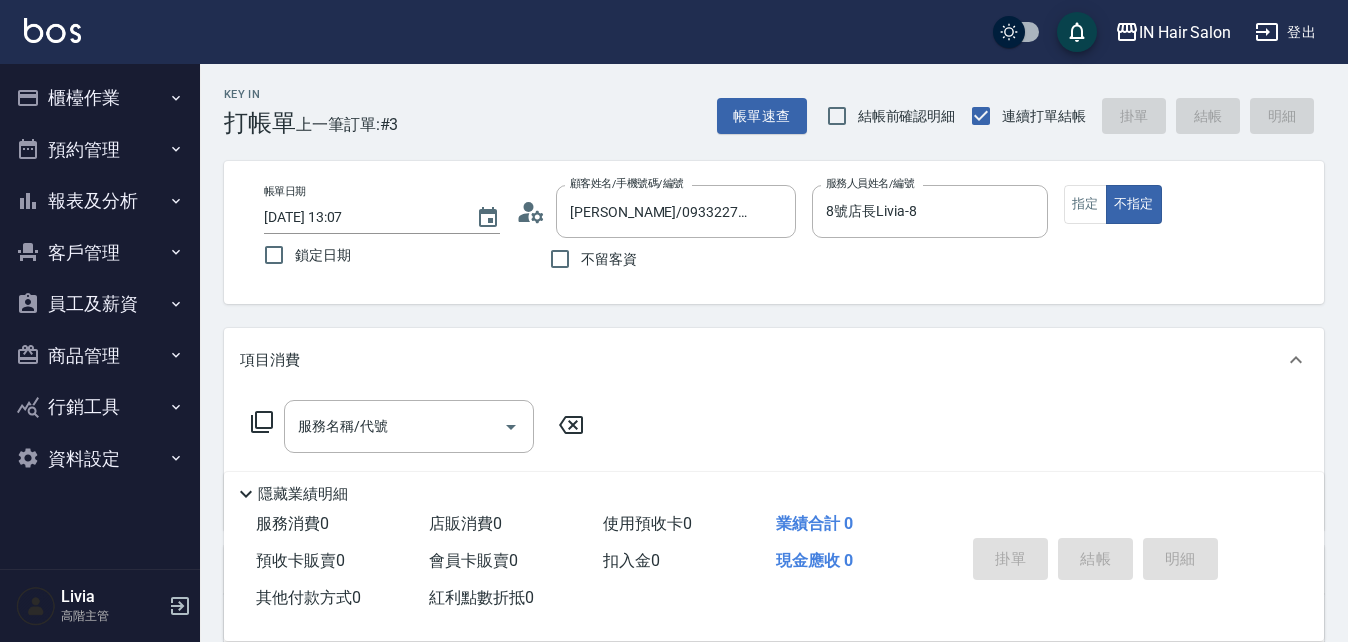 click 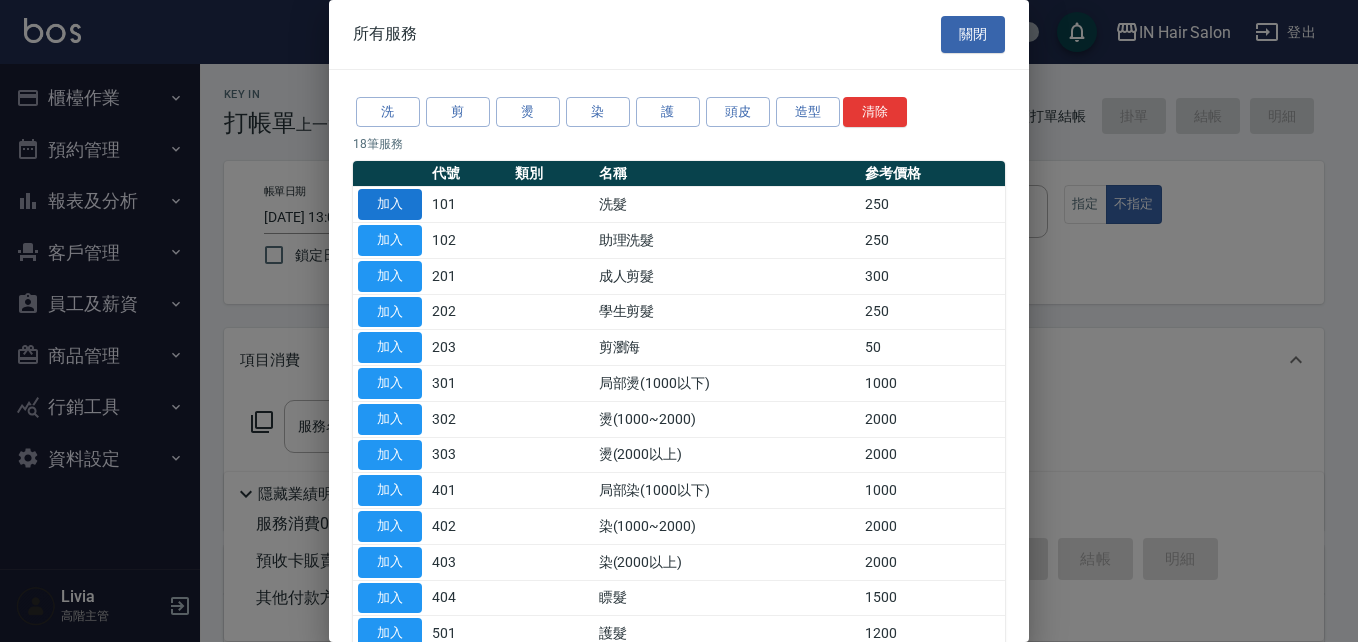 click on "加入" at bounding box center [390, 204] 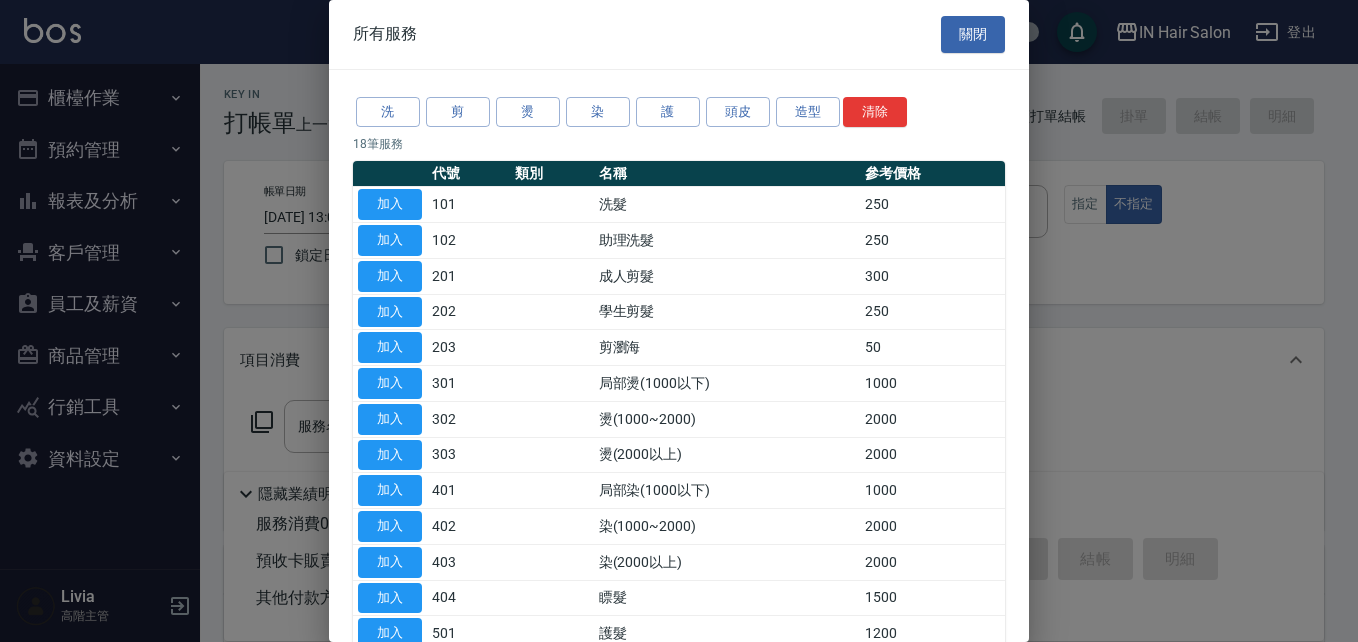type on "洗髮(101)" 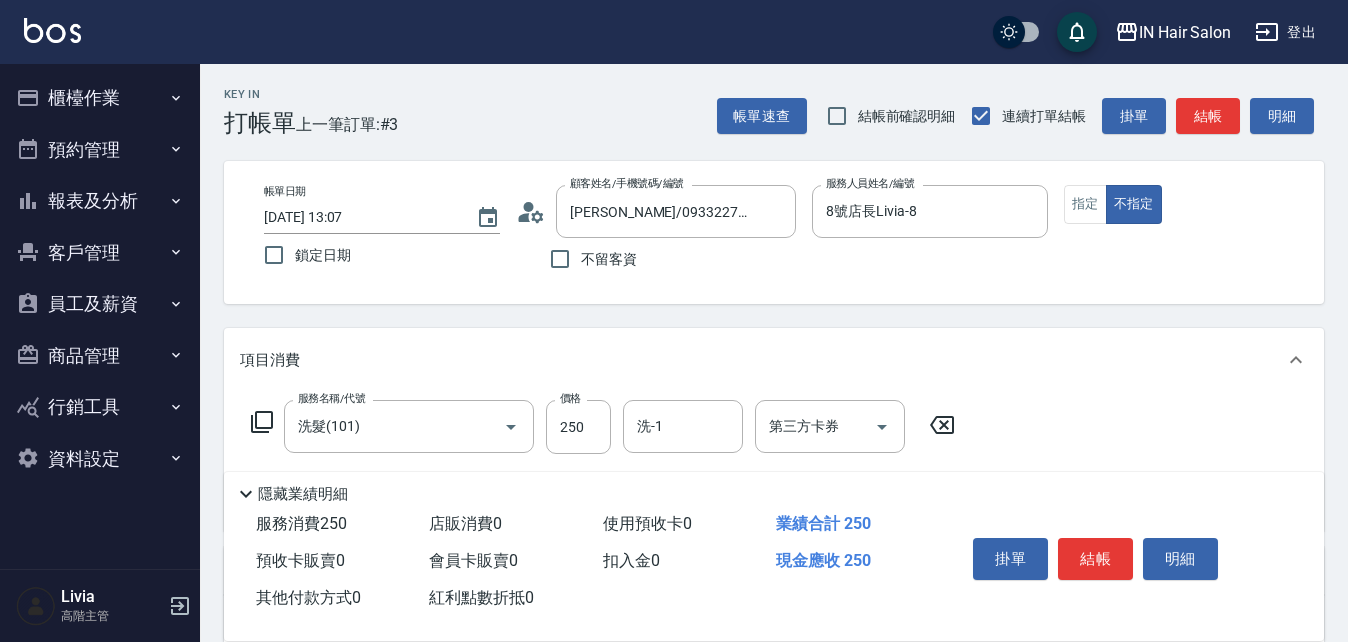 click 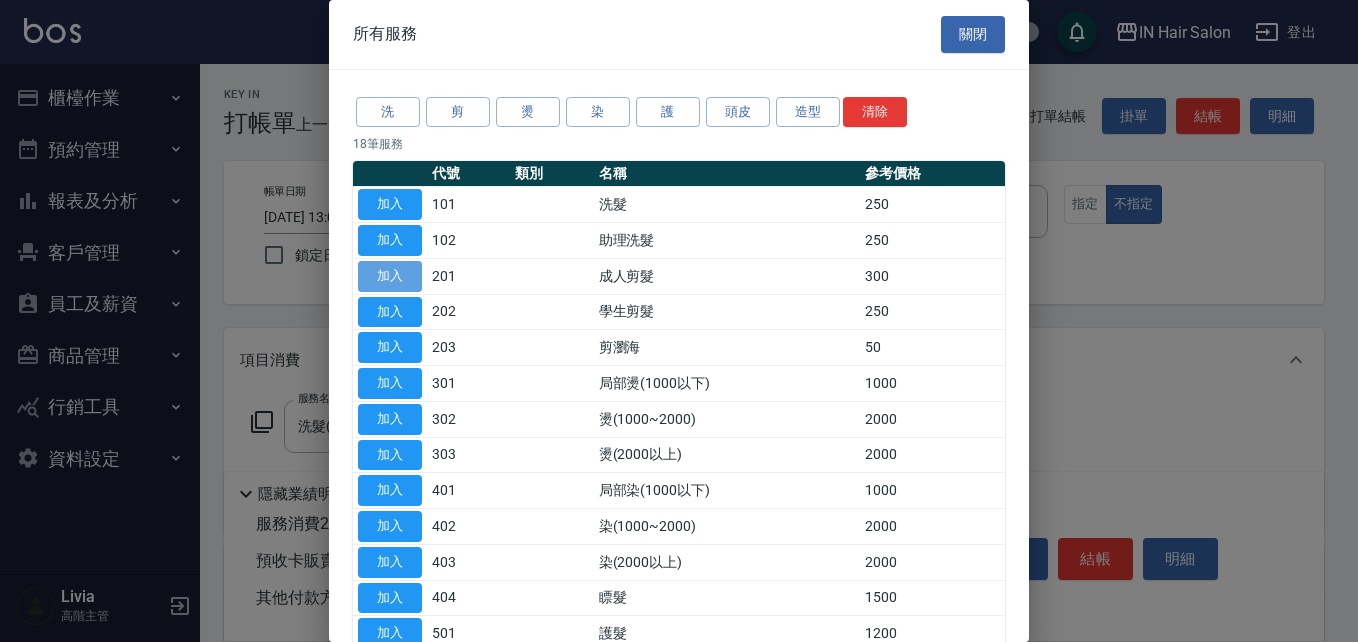 click on "加入" at bounding box center [390, 276] 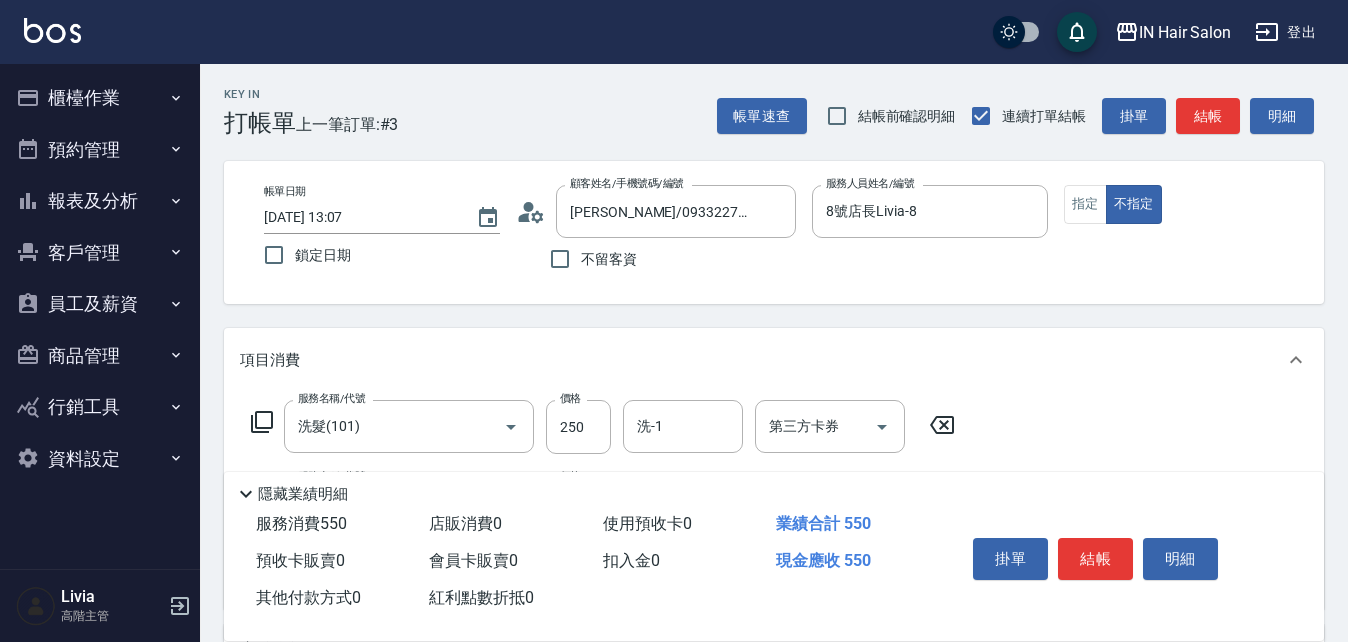 click 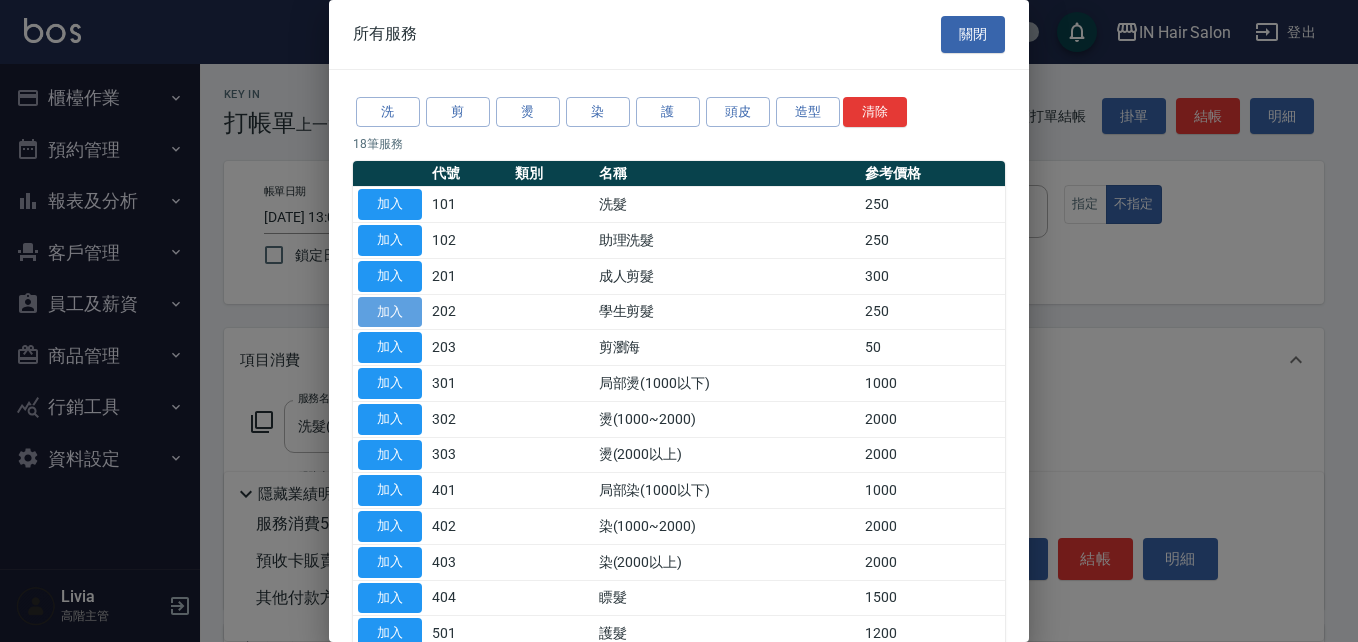 click on "加入" at bounding box center [390, 312] 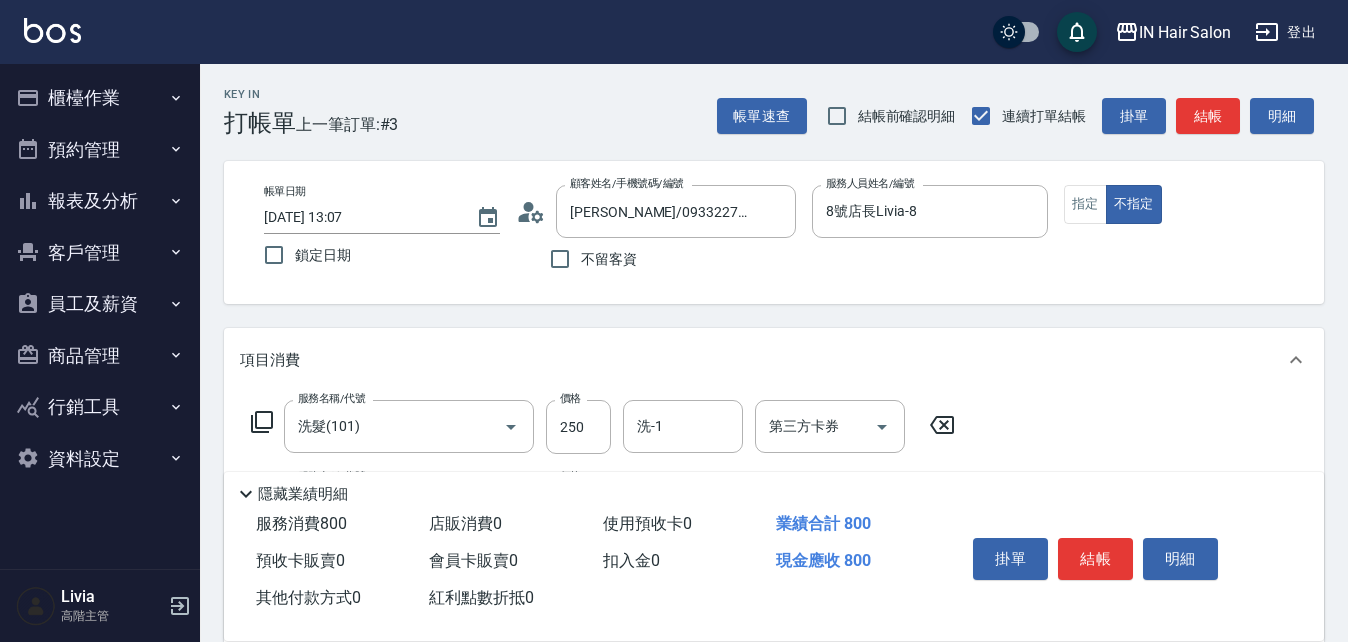 click 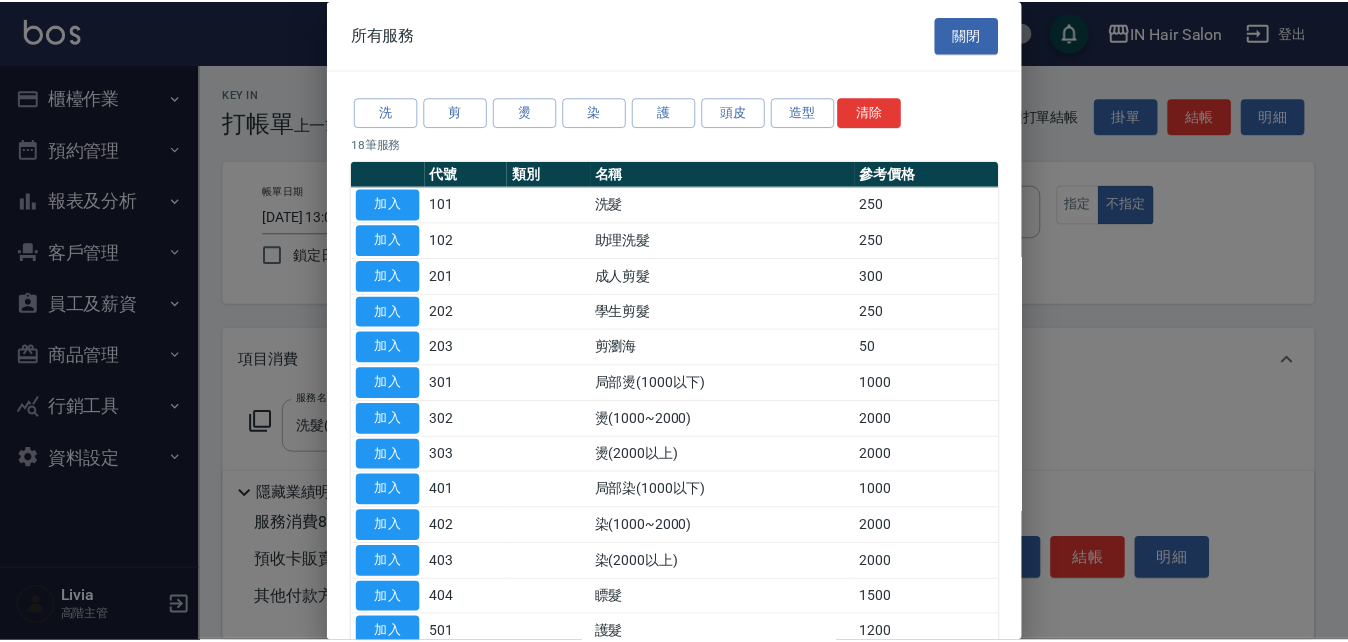 scroll, scrollTop: 200, scrollLeft: 0, axis: vertical 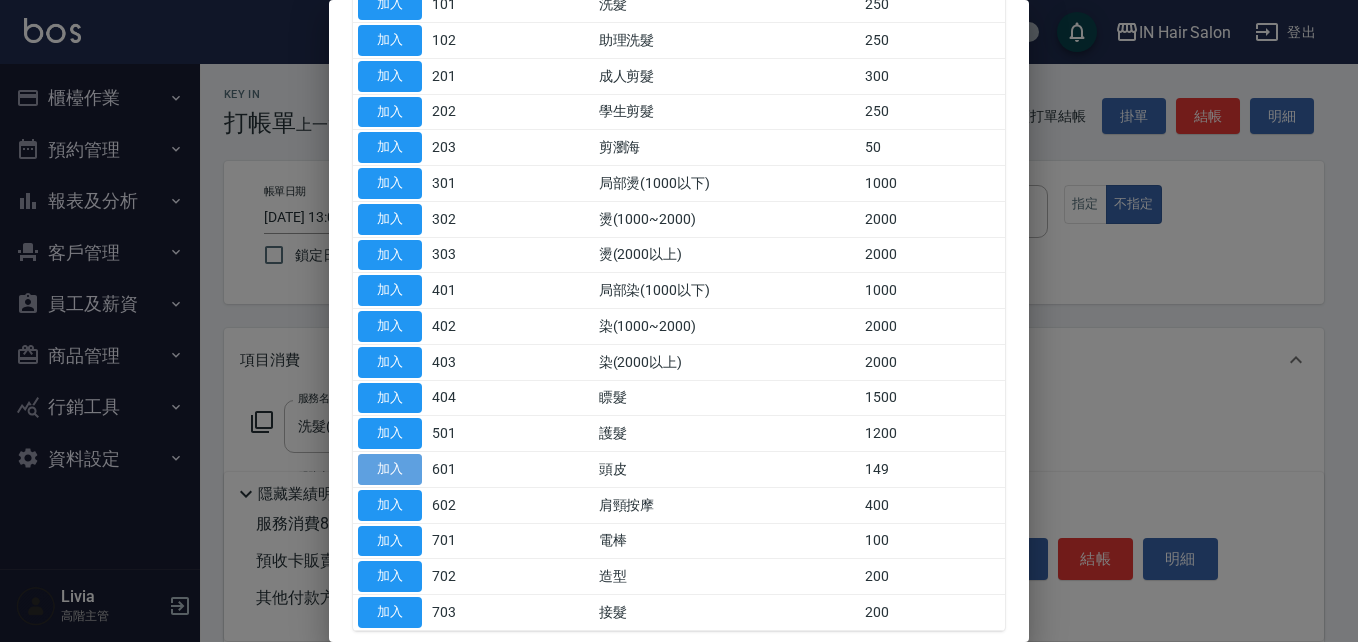 click on "加入" at bounding box center (390, 469) 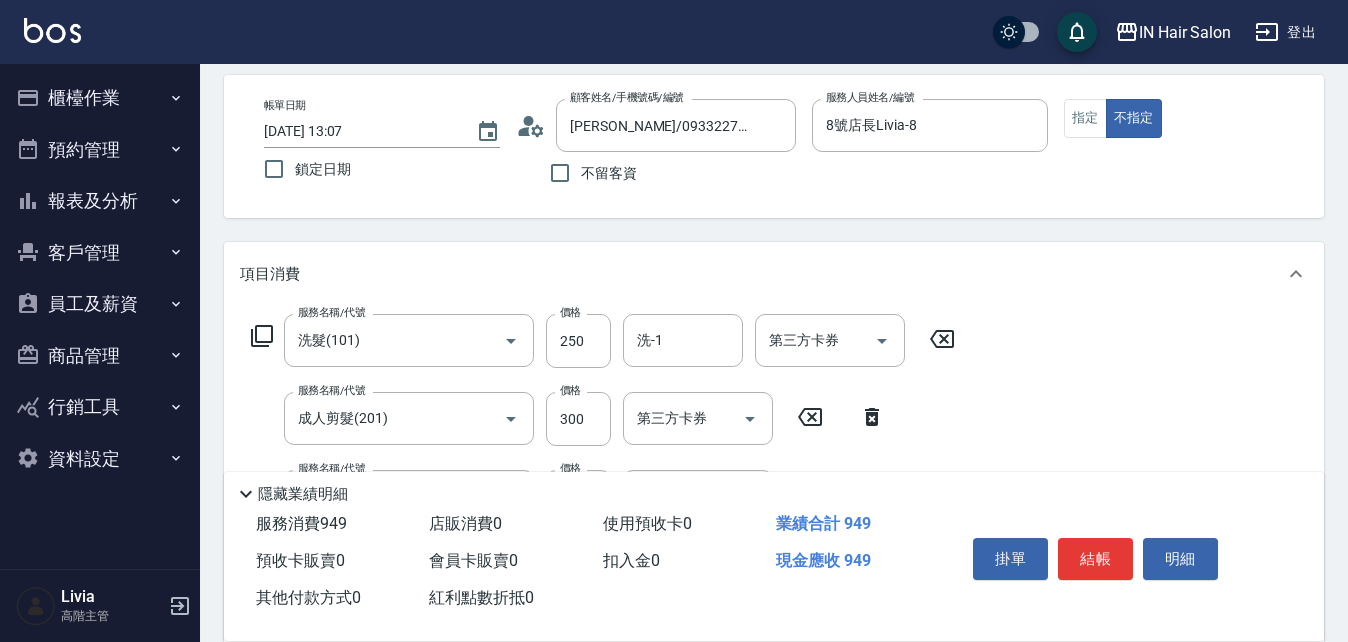 scroll, scrollTop: 200, scrollLeft: 0, axis: vertical 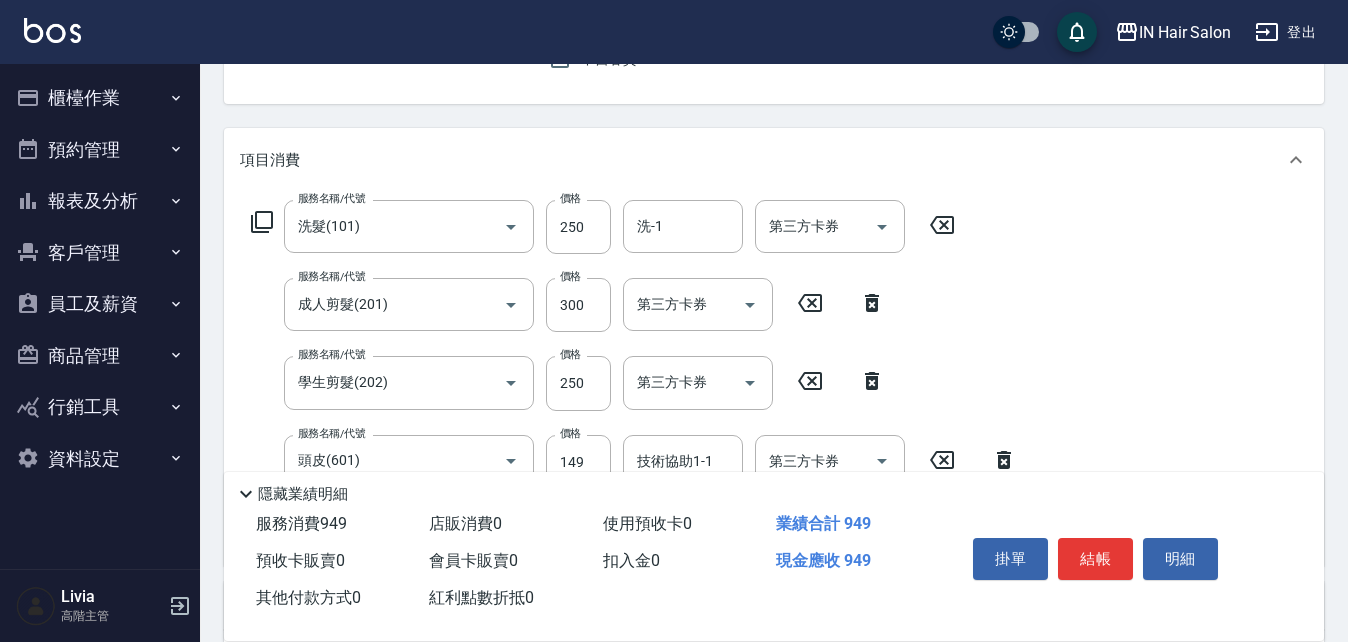 click 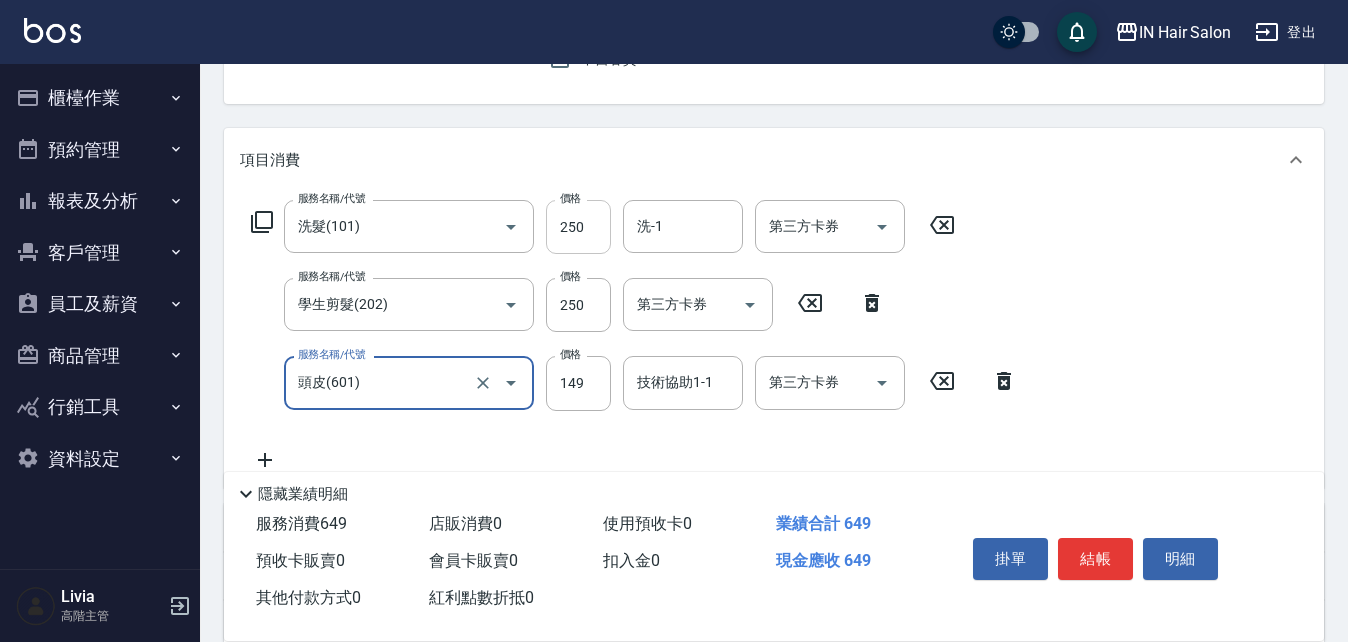 click on "250" at bounding box center [578, 227] 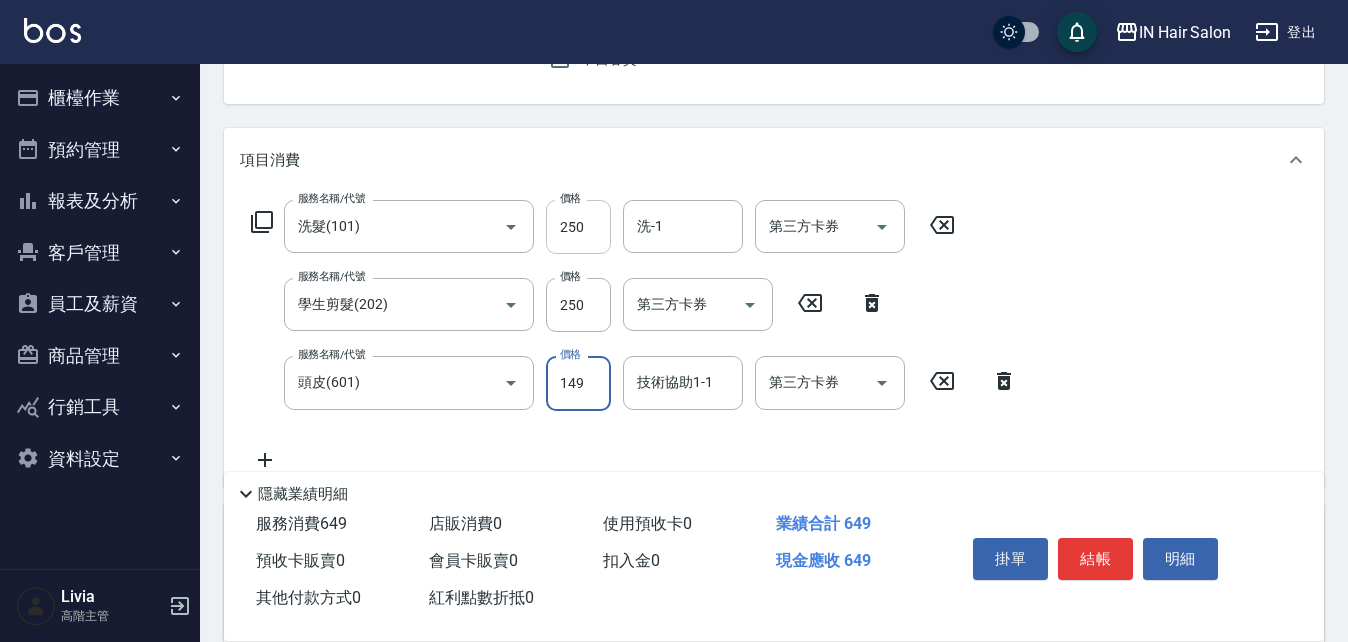 click on "250" at bounding box center [578, 227] 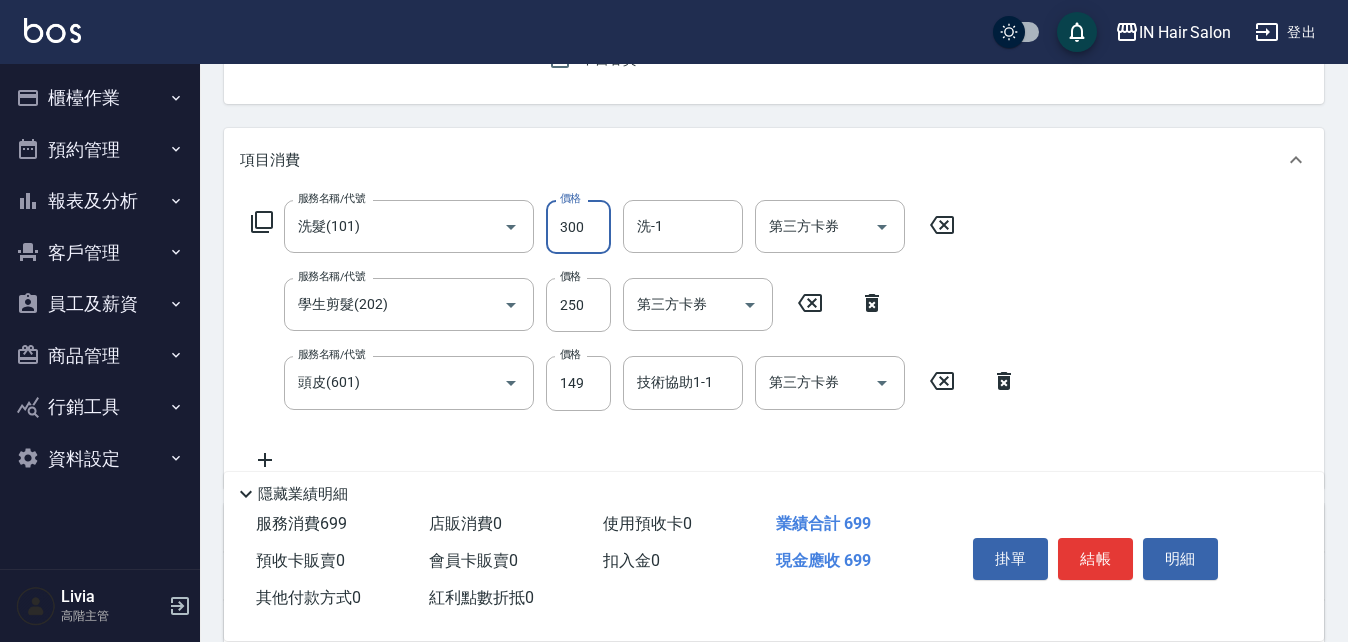 type on "300" 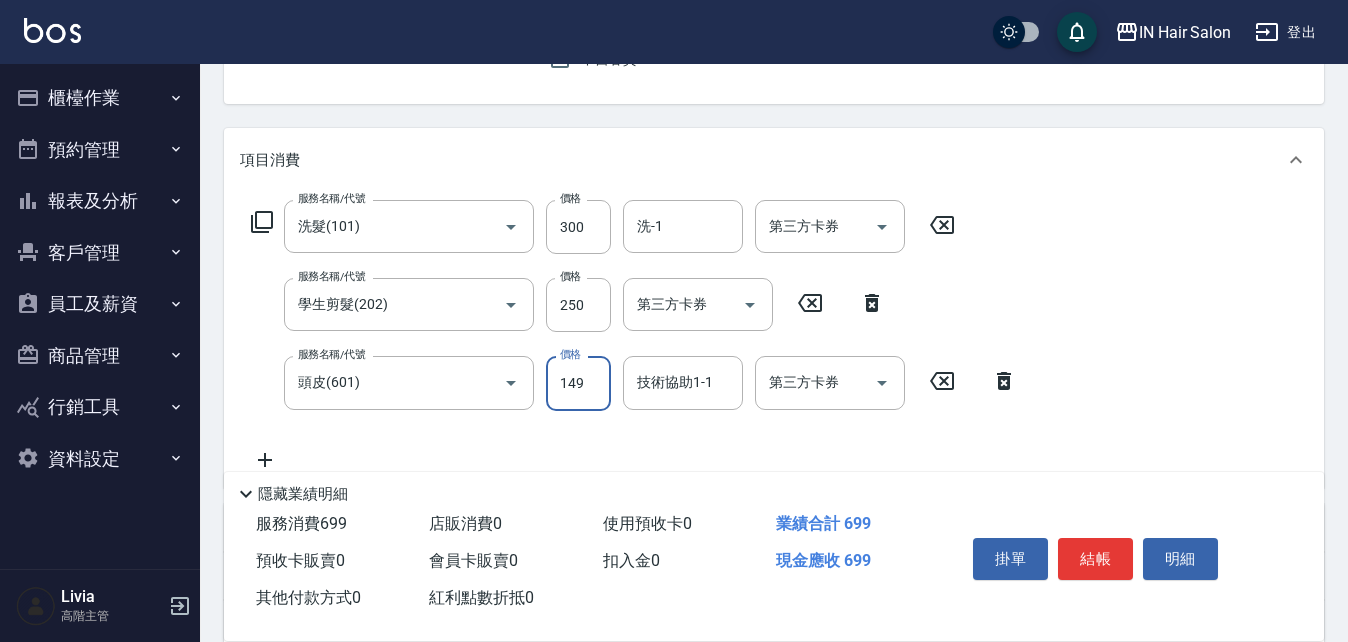 click on "149" at bounding box center (578, 383) 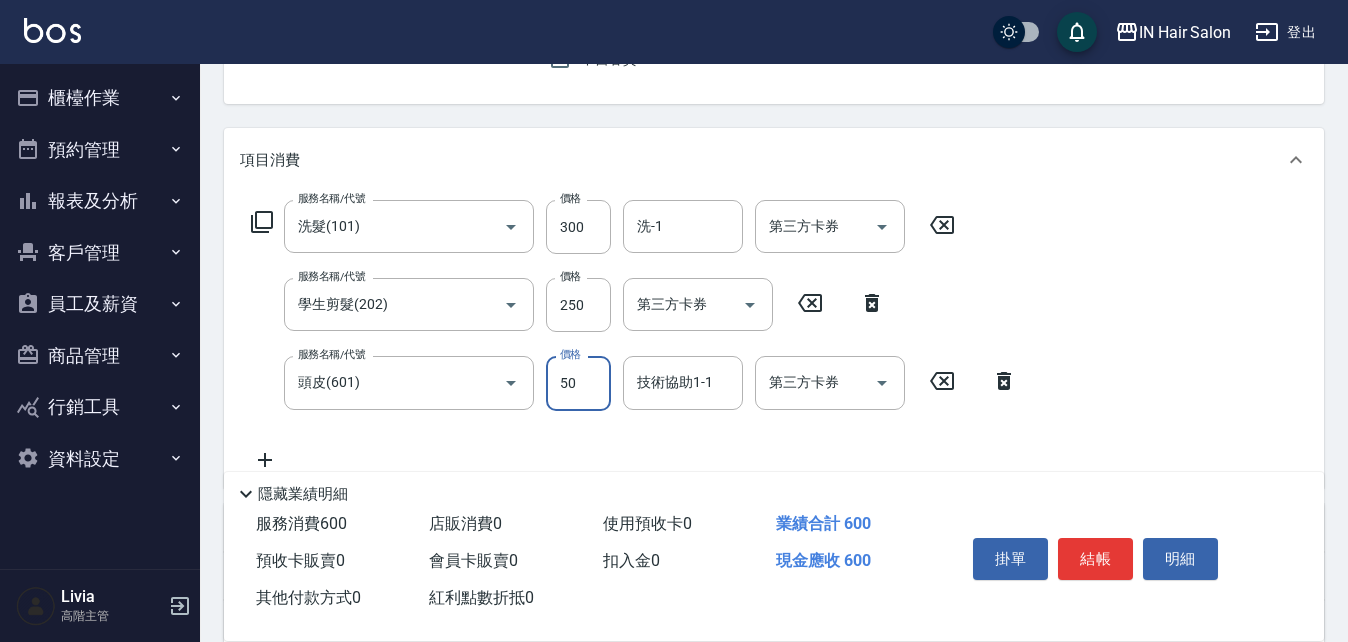type on "50" 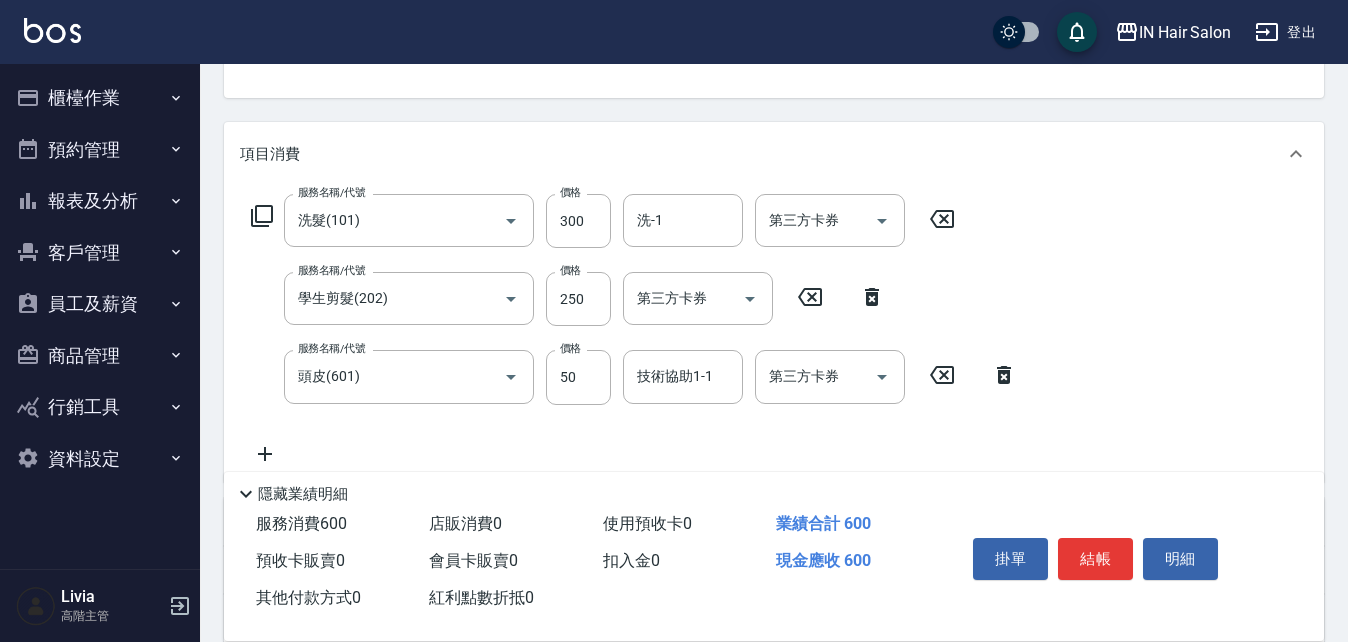 scroll, scrollTop: 494, scrollLeft: 0, axis: vertical 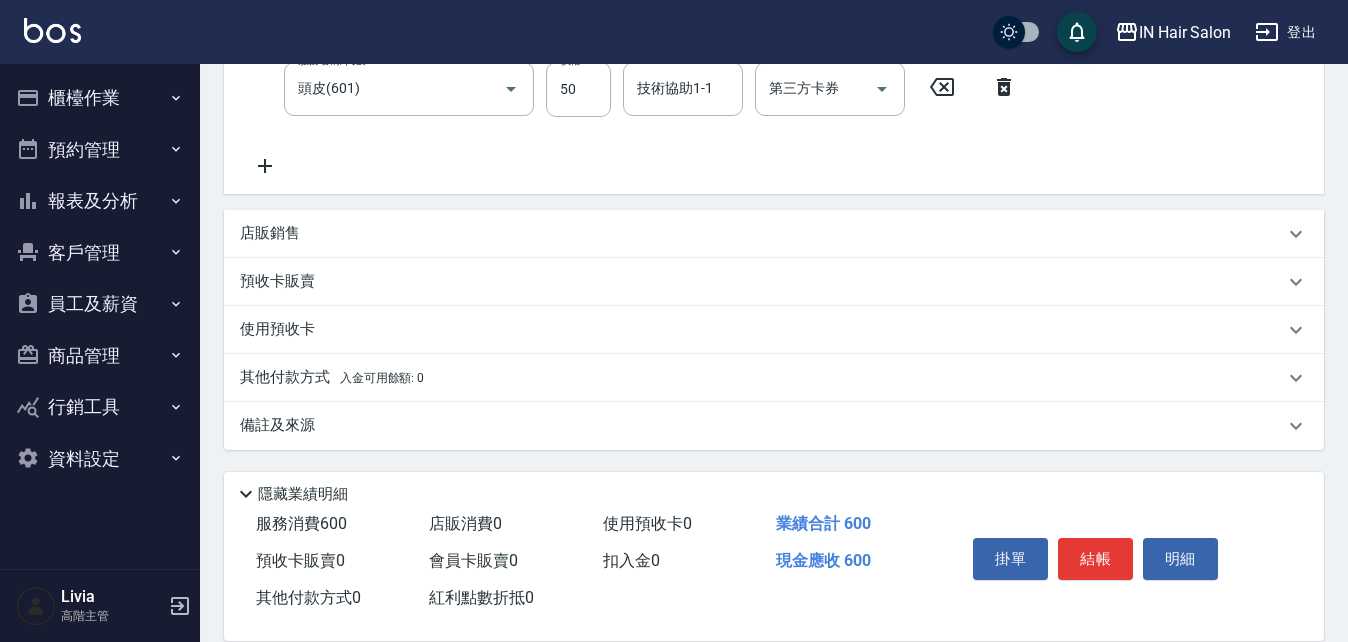 click on "其他付款方式 入金可用餘額: 0" at bounding box center [332, 378] 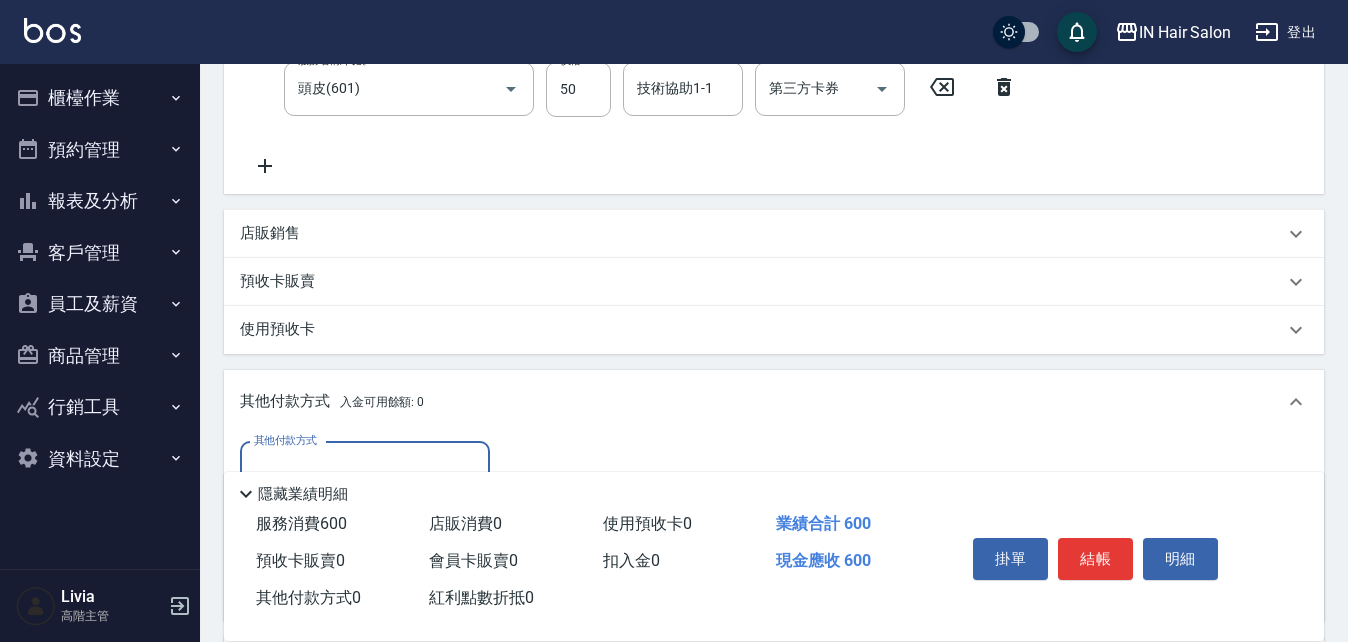 scroll, scrollTop: 1, scrollLeft: 0, axis: vertical 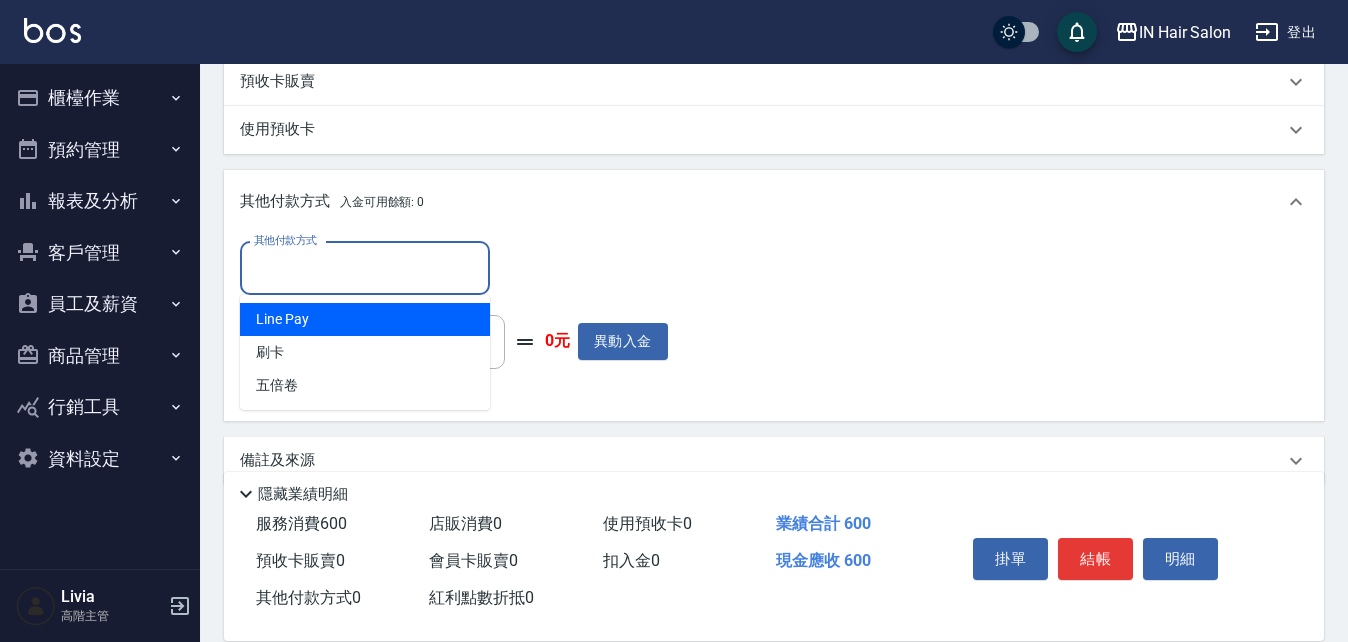 click on "其他付款方式" at bounding box center (365, 268) 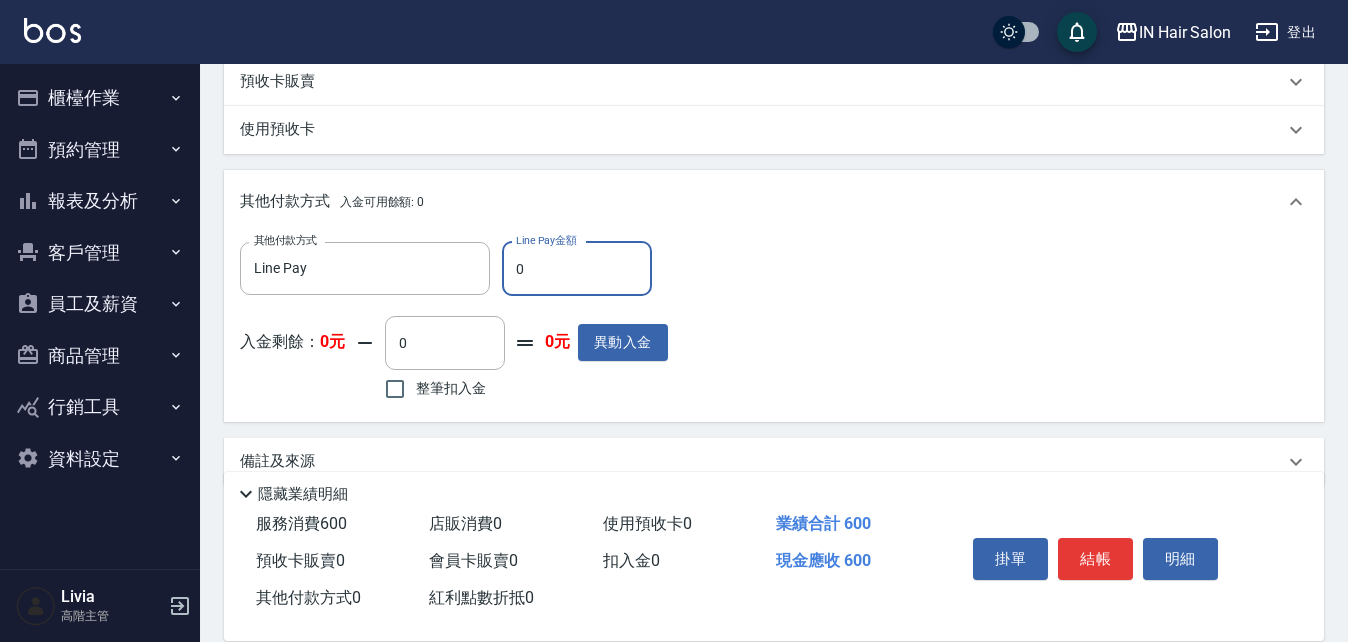 drag, startPoint x: 511, startPoint y: 268, endPoint x: 530, endPoint y: 268, distance: 19 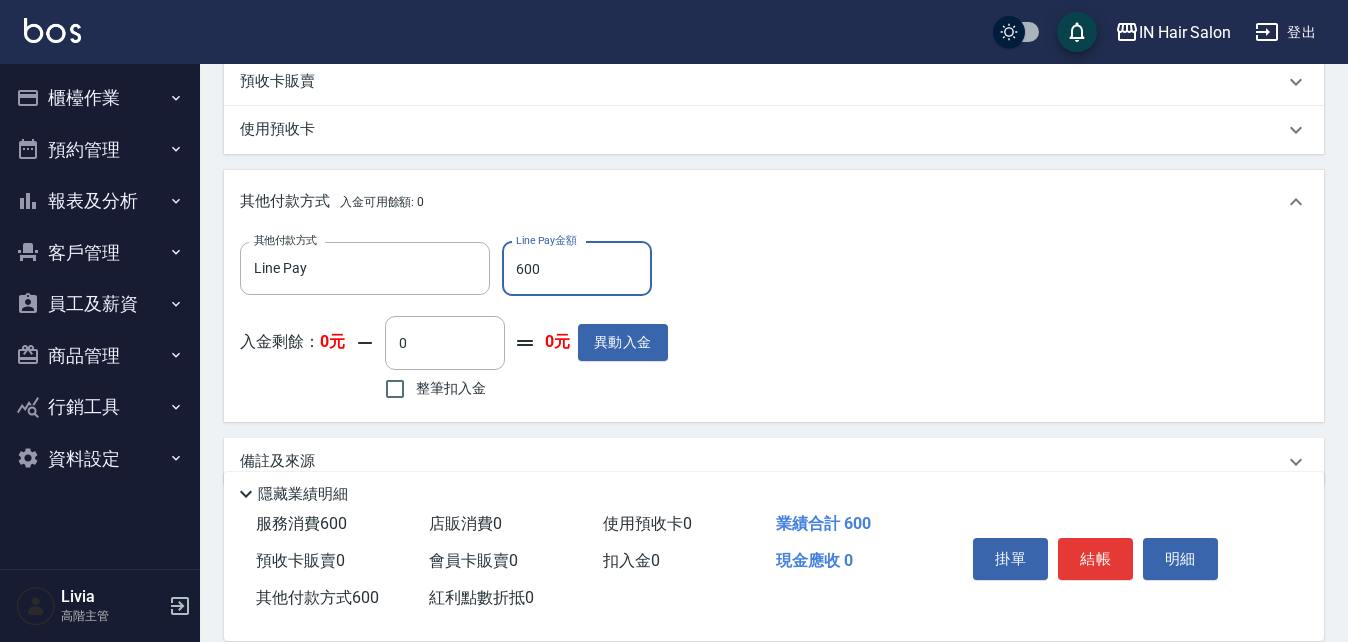 type on "600" 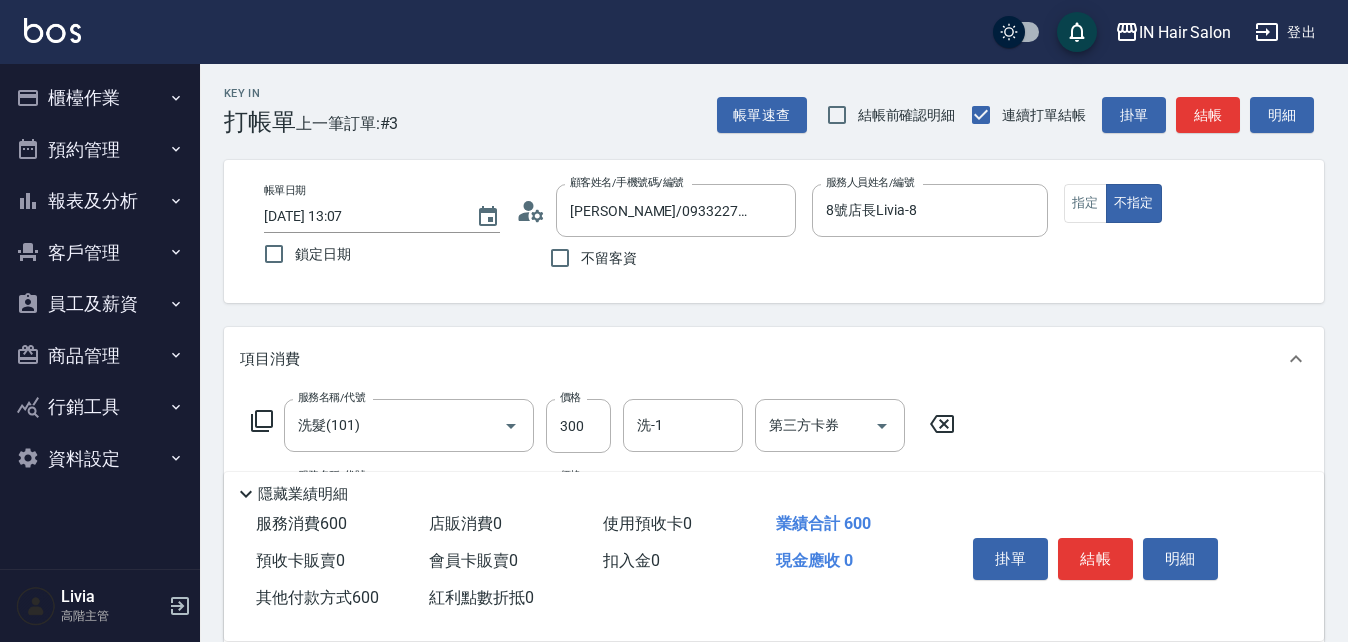 scroll, scrollTop: 0, scrollLeft: 0, axis: both 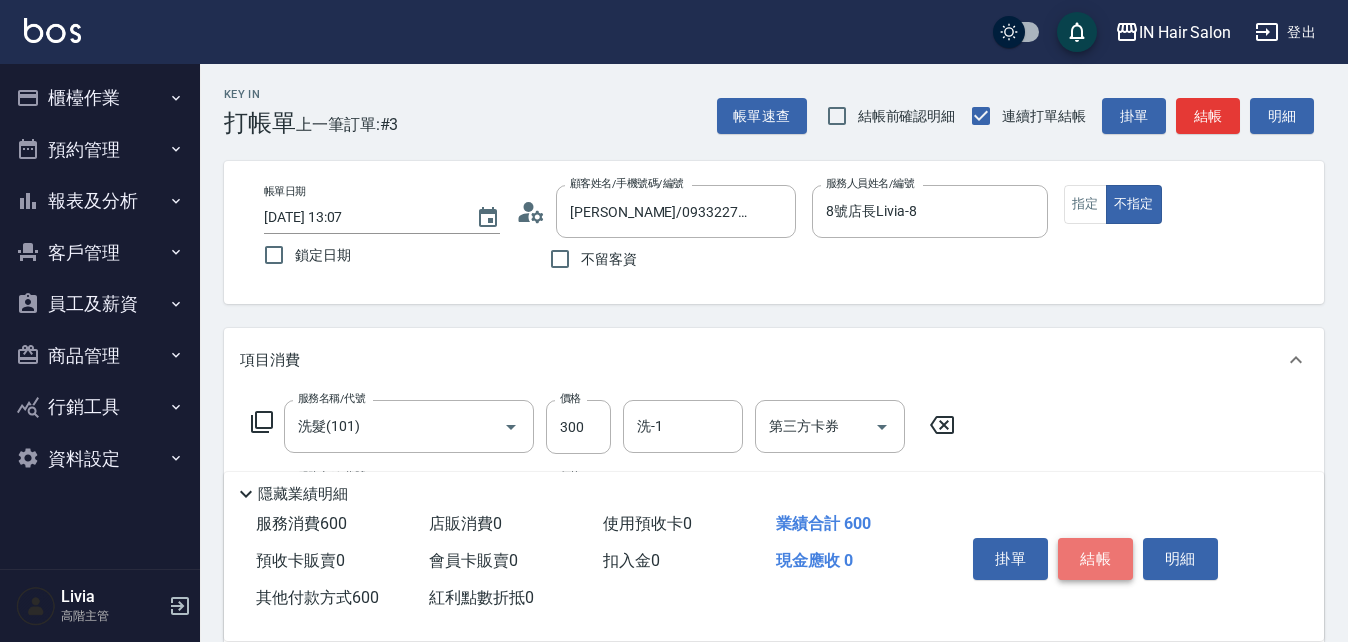 click on "結帳" at bounding box center [1095, 559] 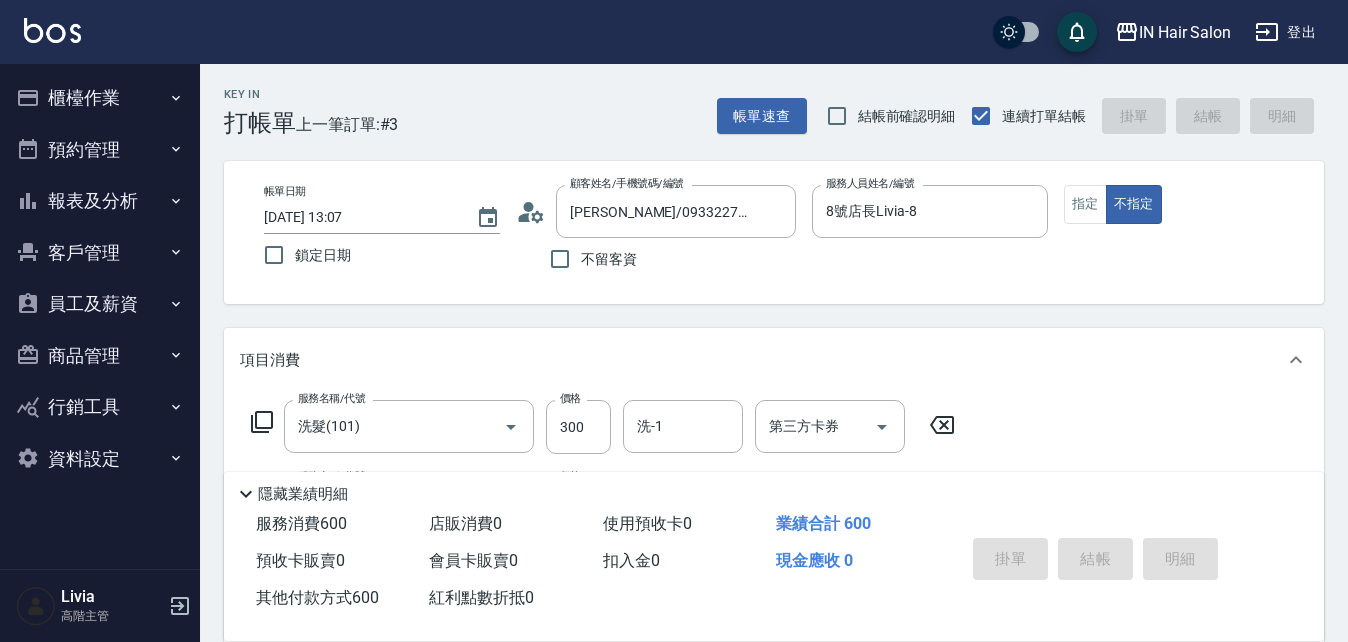 type on "[DATE] 13:08" 